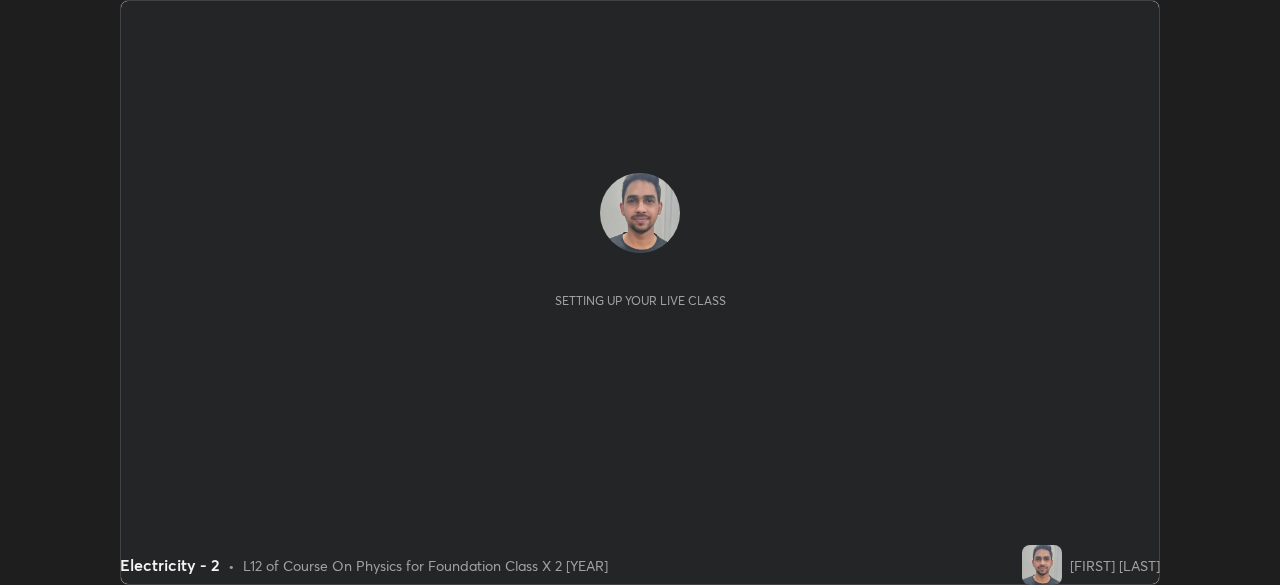 scroll, scrollTop: 0, scrollLeft: 0, axis: both 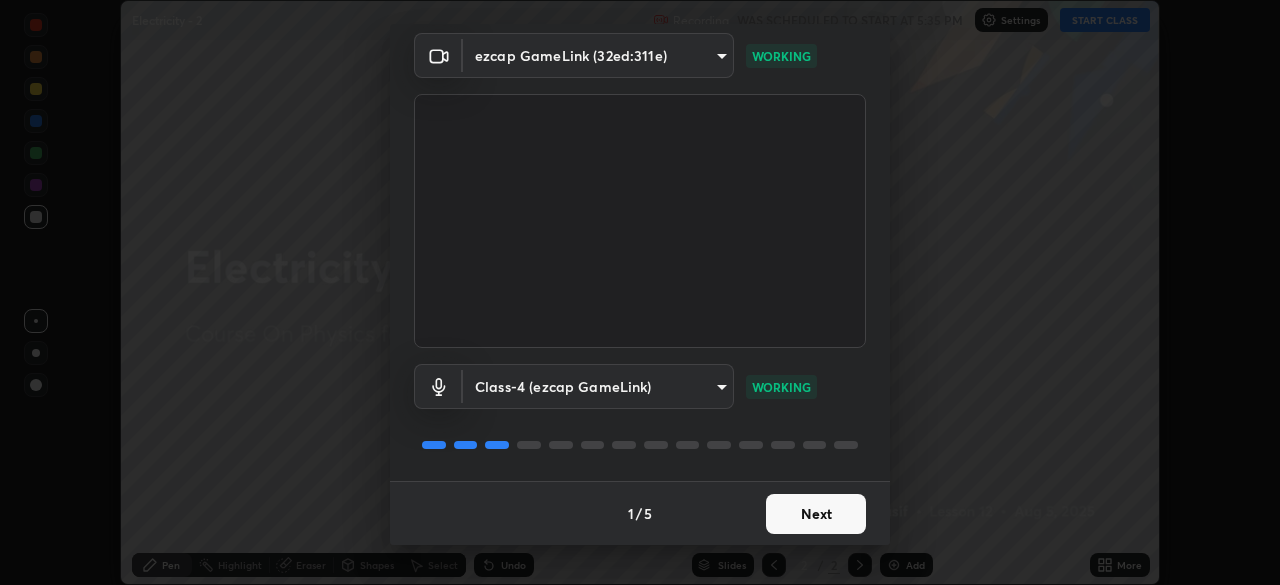 click on "Next" at bounding box center (816, 514) 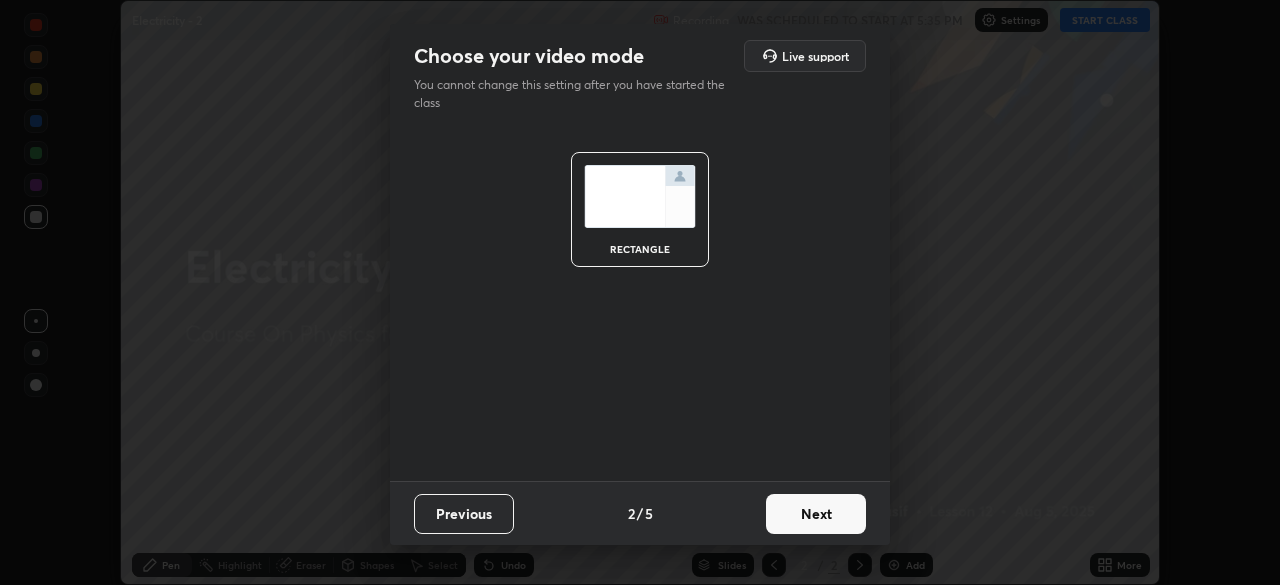 scroll, scrollTop: 0, scrollLeft: 0, axis: both 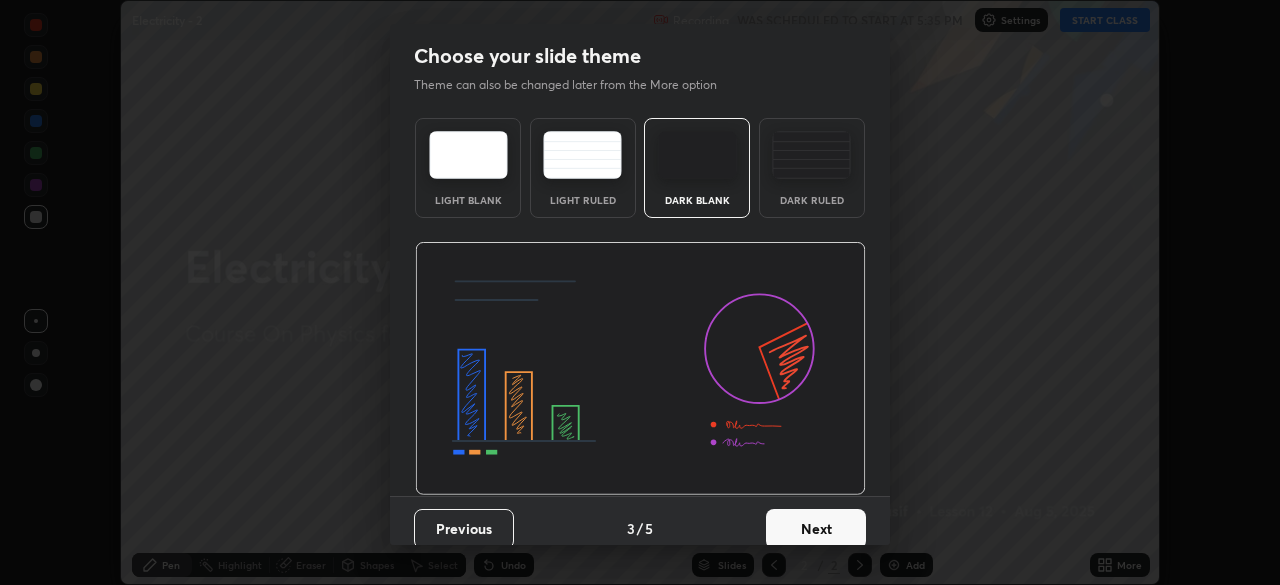 click on "Next" at bounding box center [816, 529] 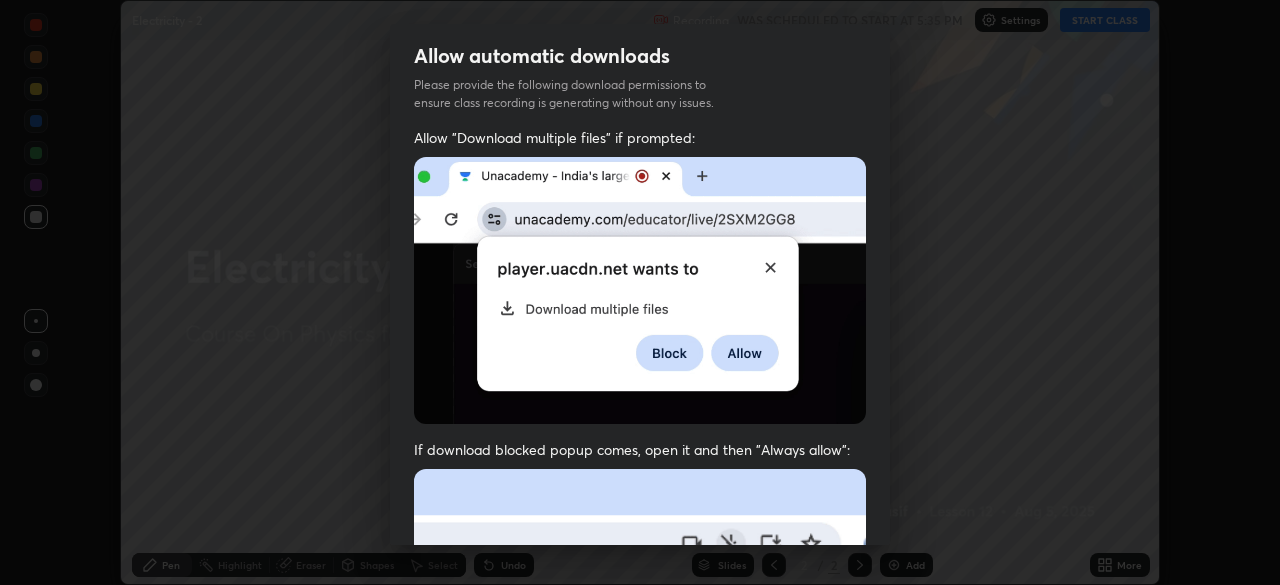 click at bounding box center (640, 687) 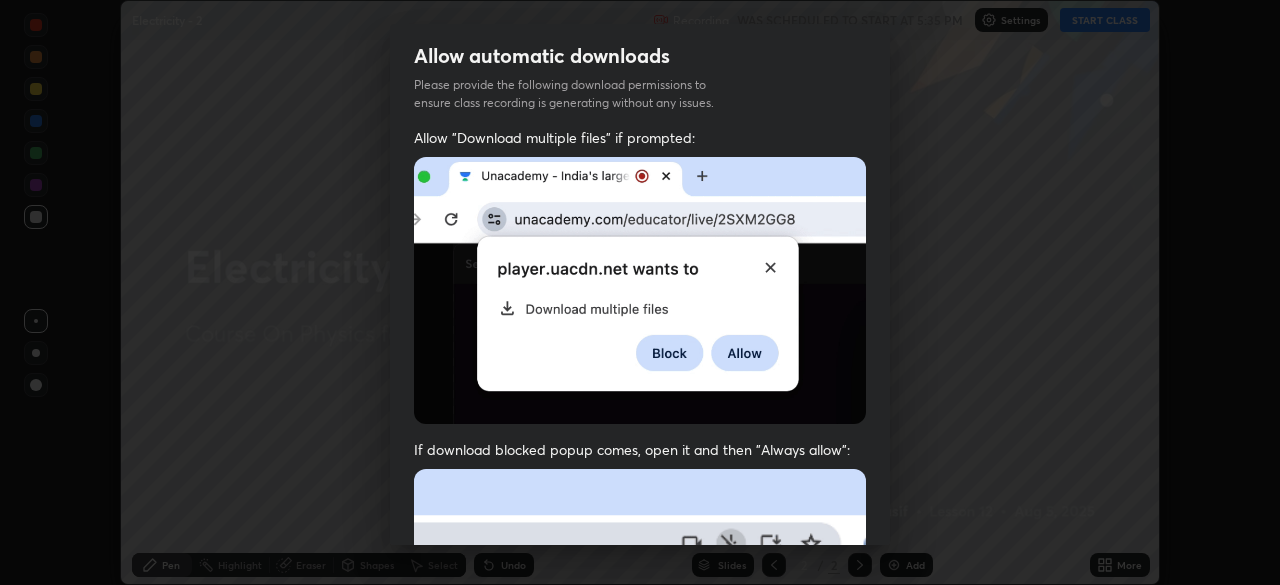 click at bounding box center [640, 687] 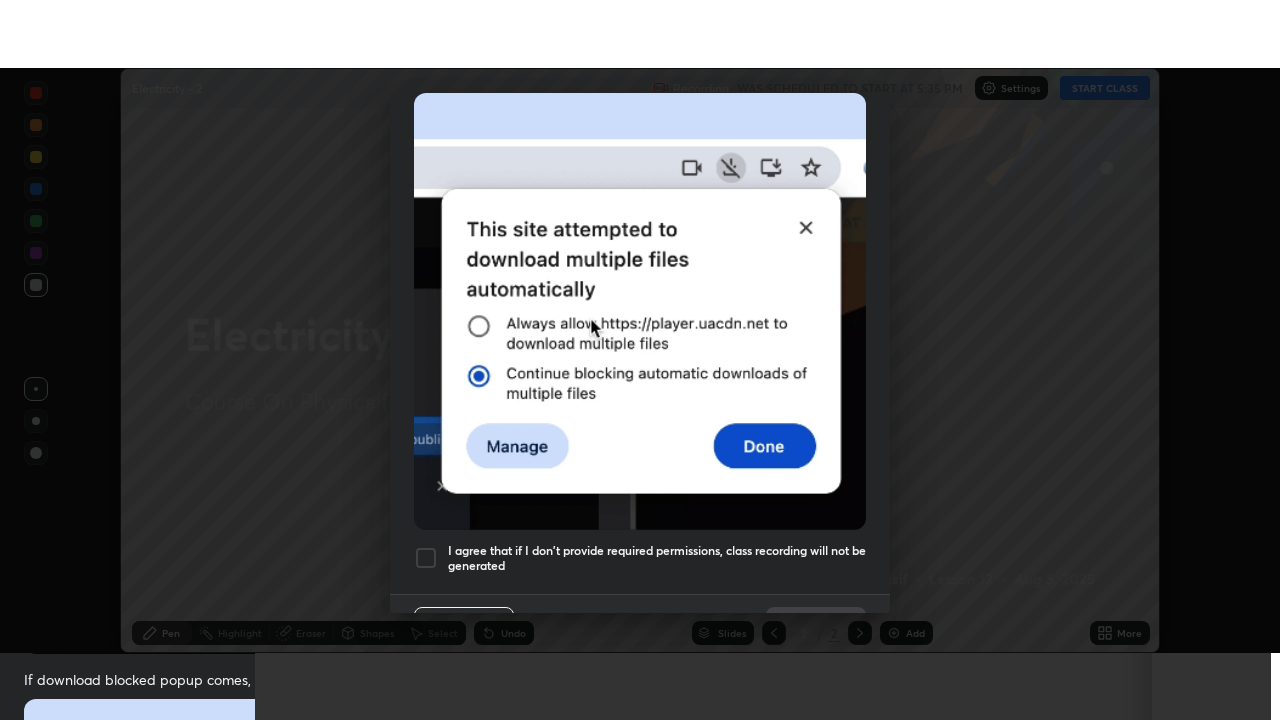 scroll, scrollTop: 479, scrollLeft: 0, axis: vertical 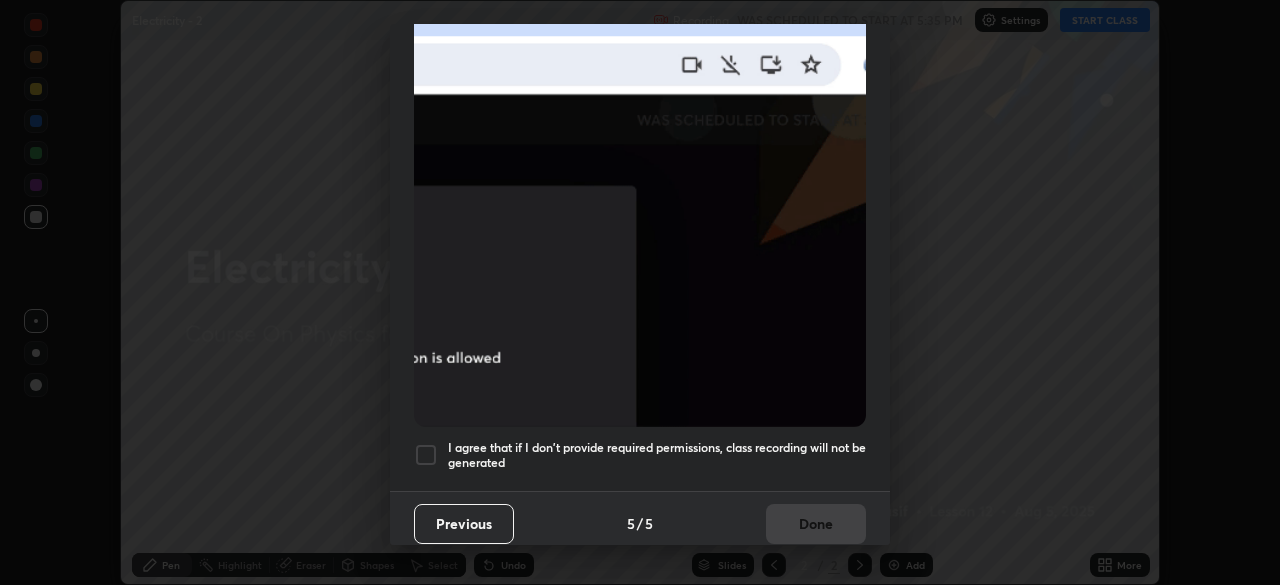 click at bounding box center [426, 455] 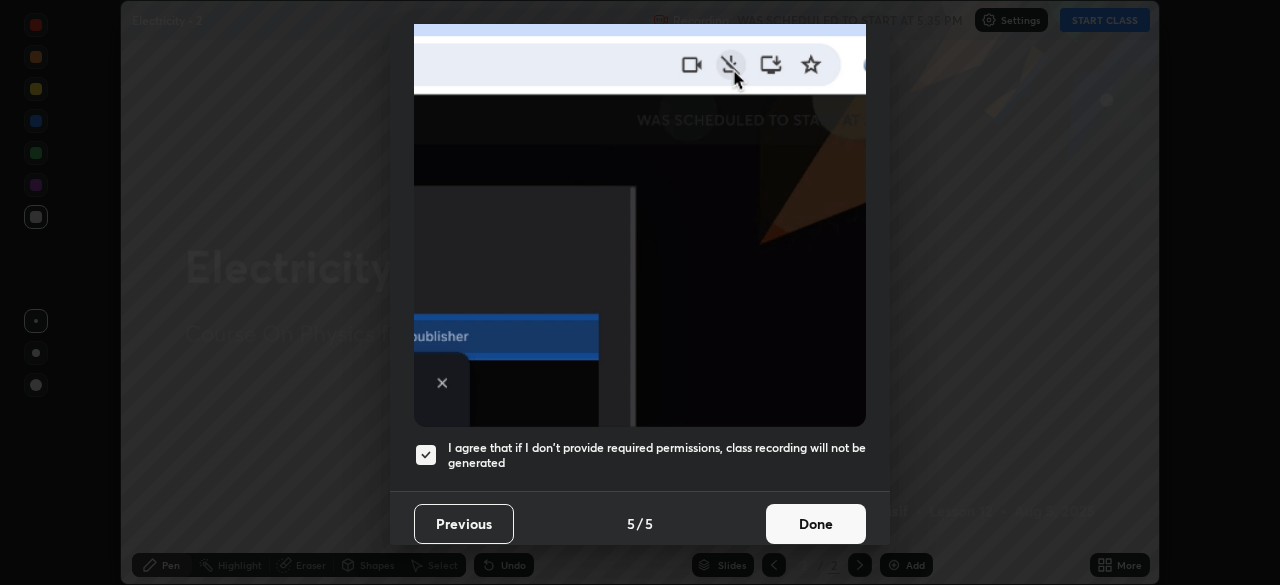 click on "Done" at bounding box center [816, 524] 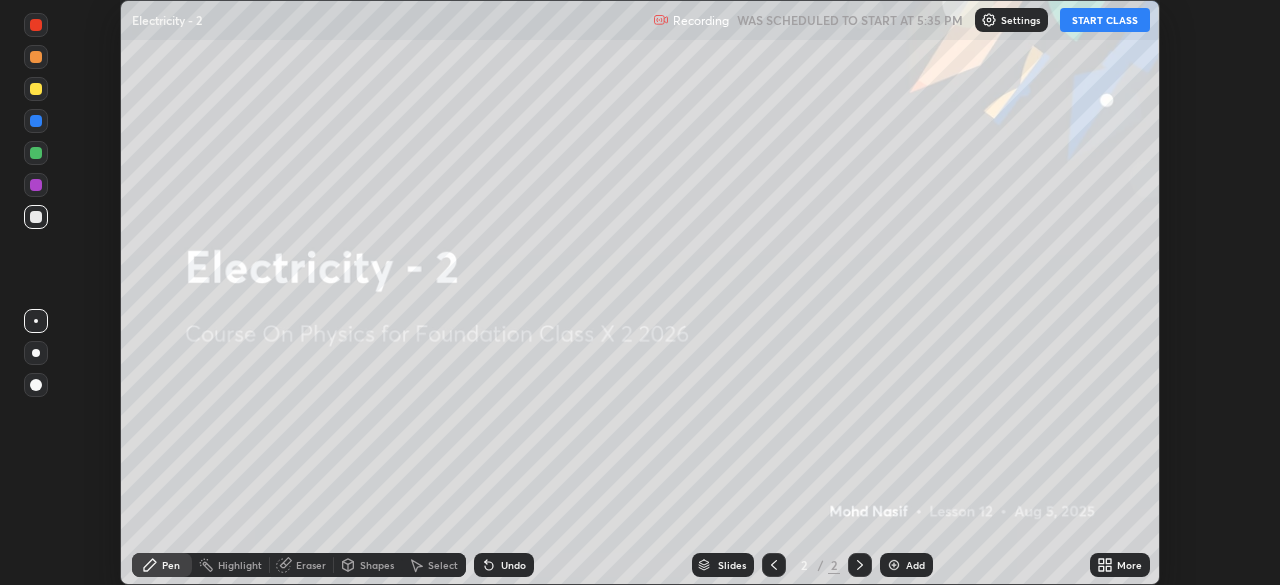 click 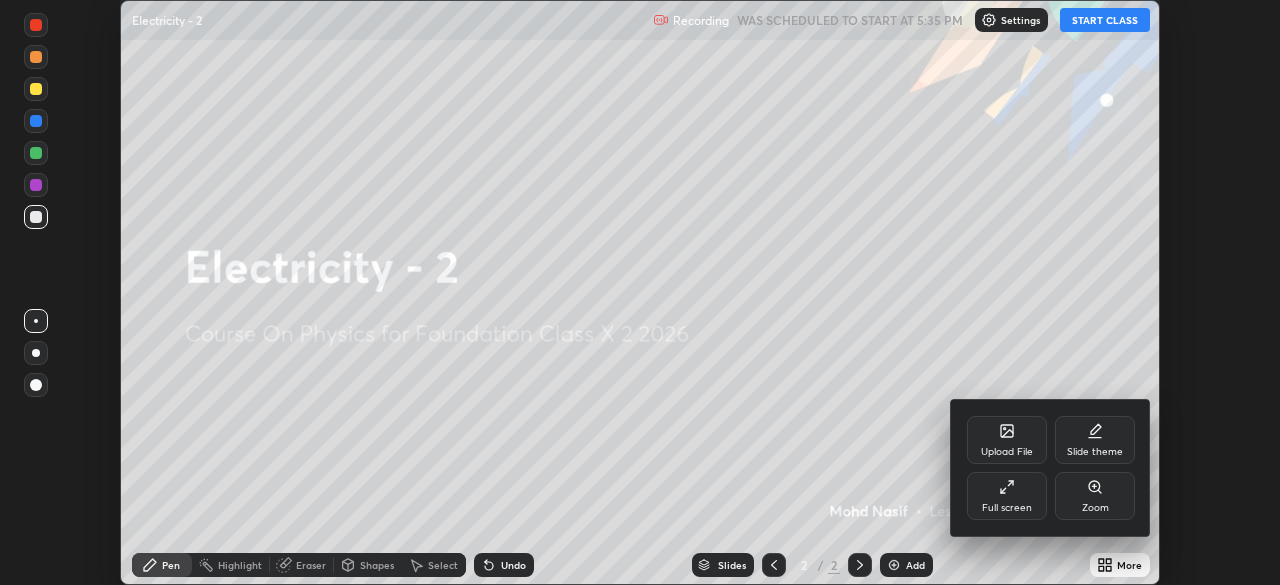 click on "Upload File" at bounding box center [1007, 440] 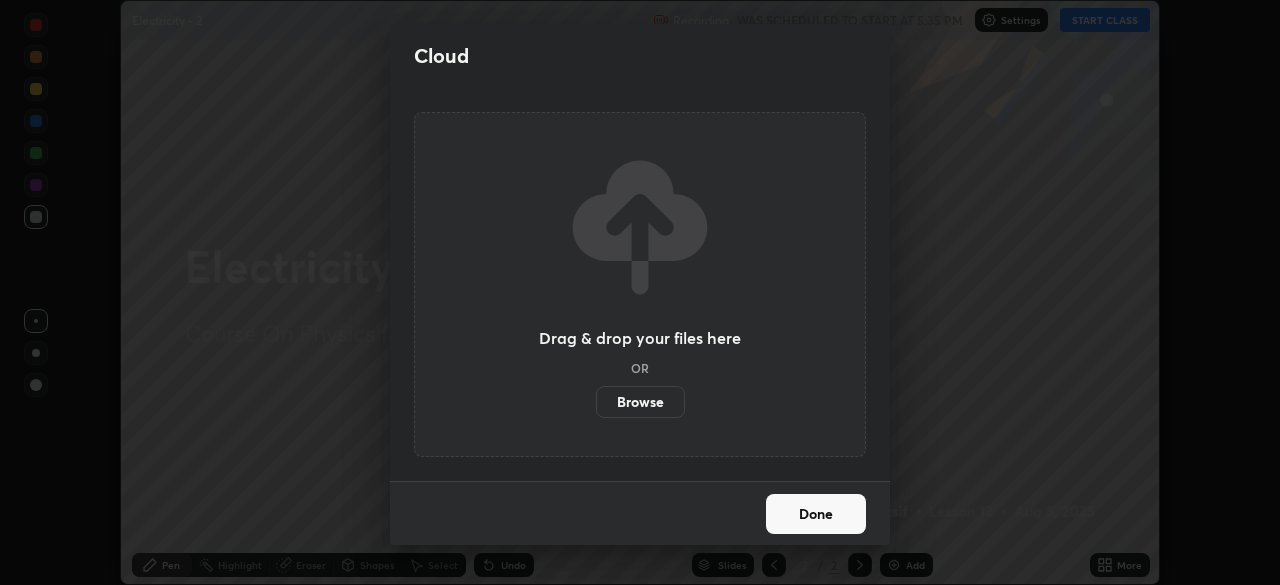 click on "Browse" at bounding box center (640, 402) 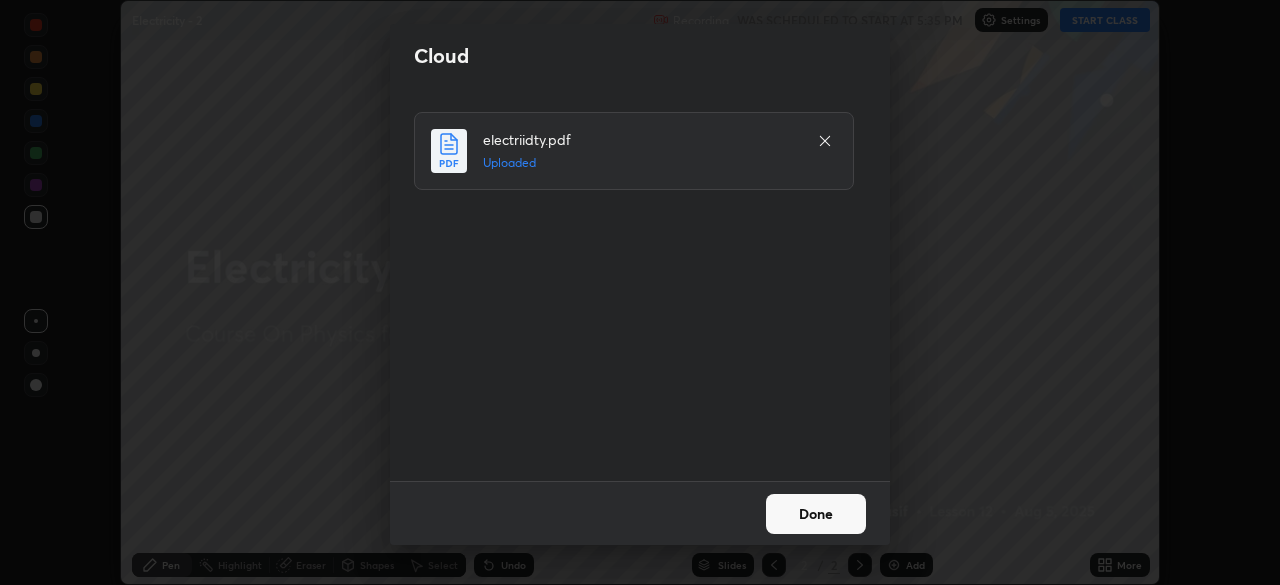 click on "Done" at bounding box center [816, 514] 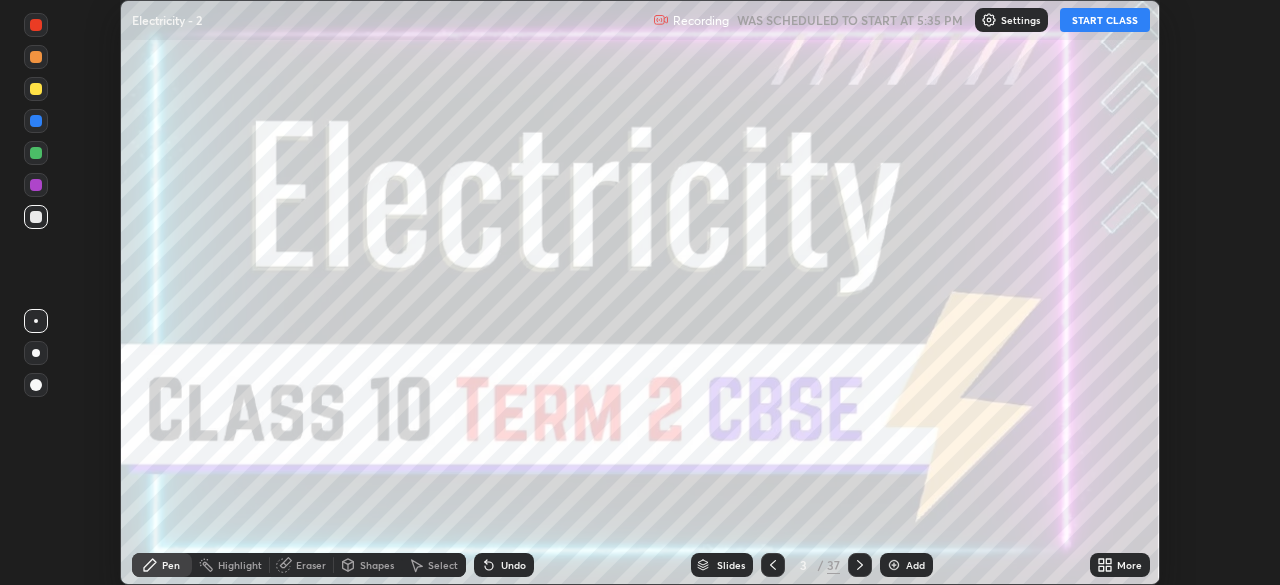 click 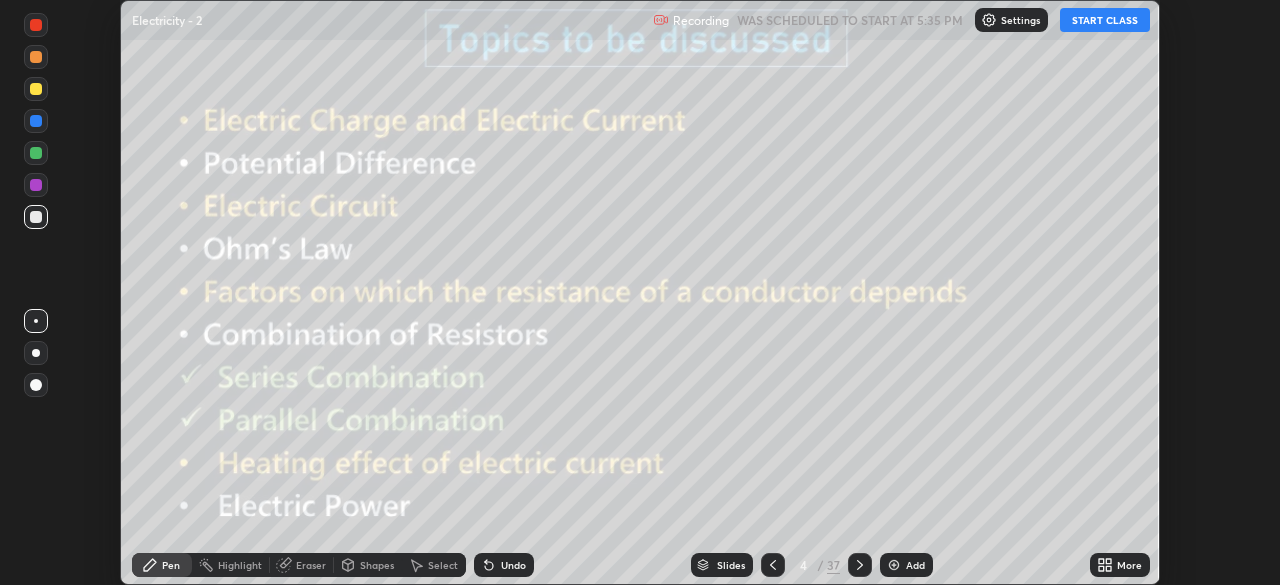 click 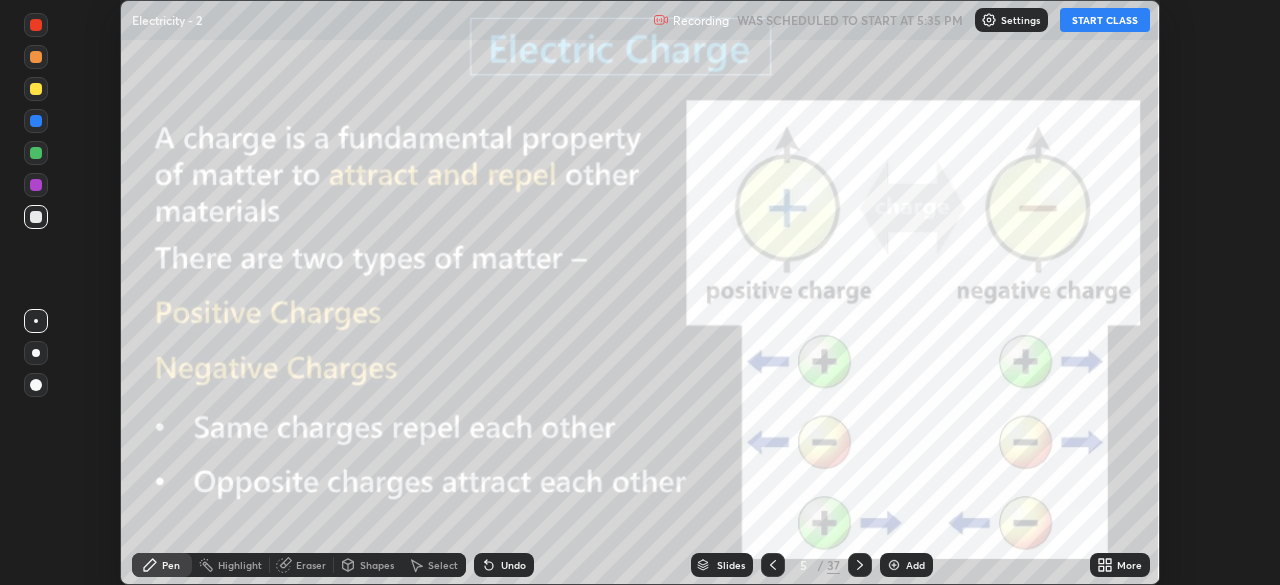 click 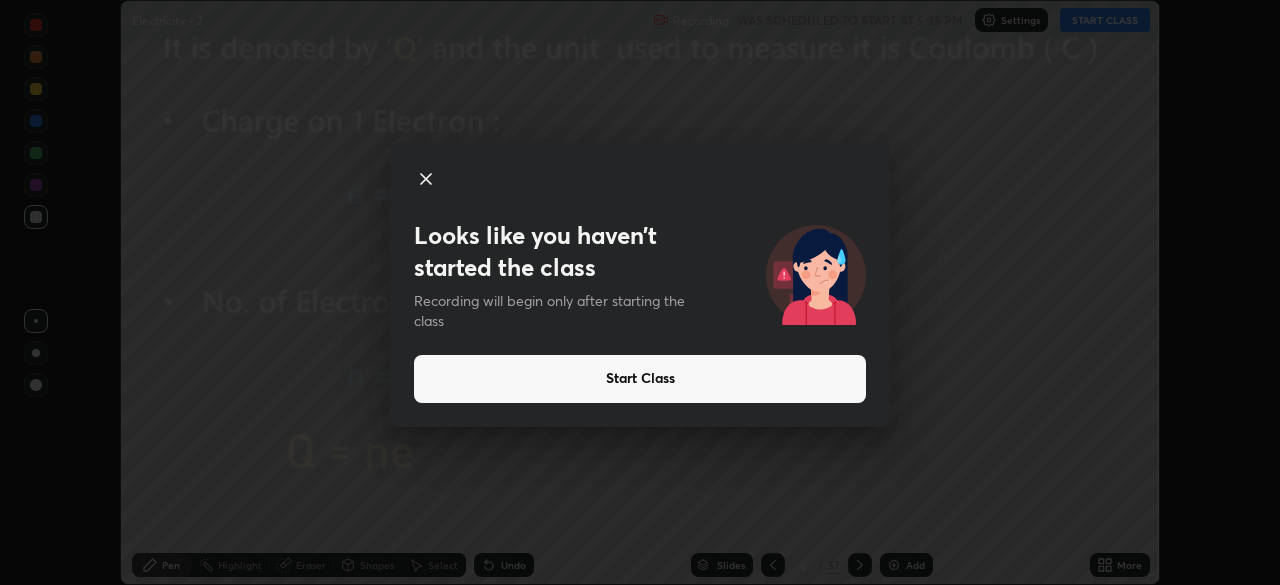 click on "Looks like you haven’t started the class Recording will begin only after starting the class Start Class" at bounding box center [640, 292] 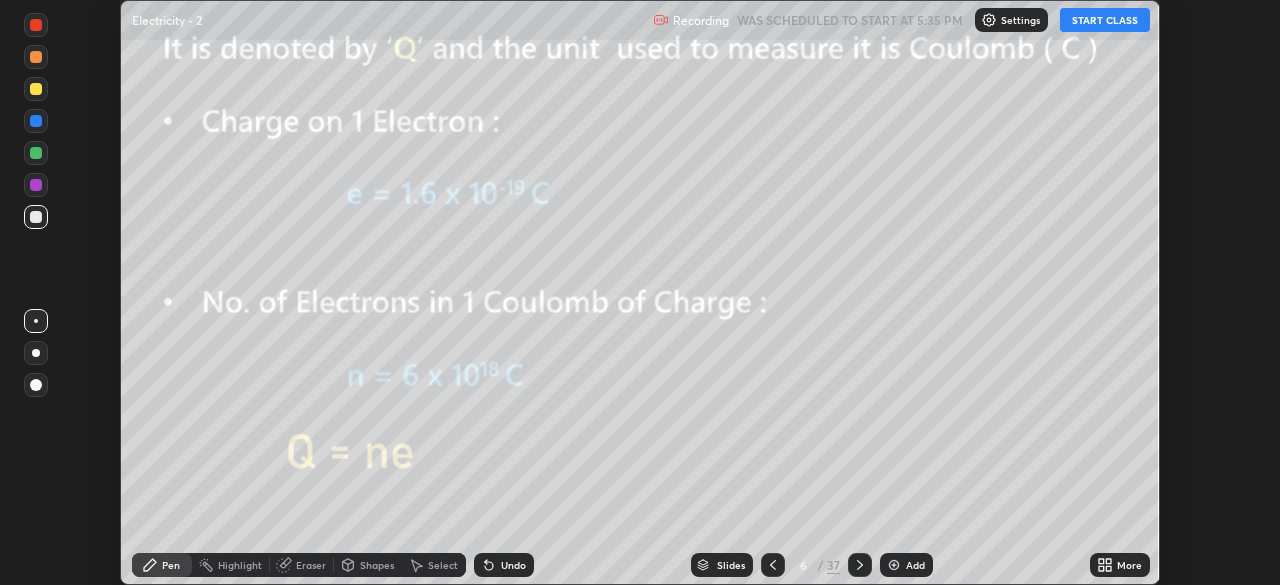 click 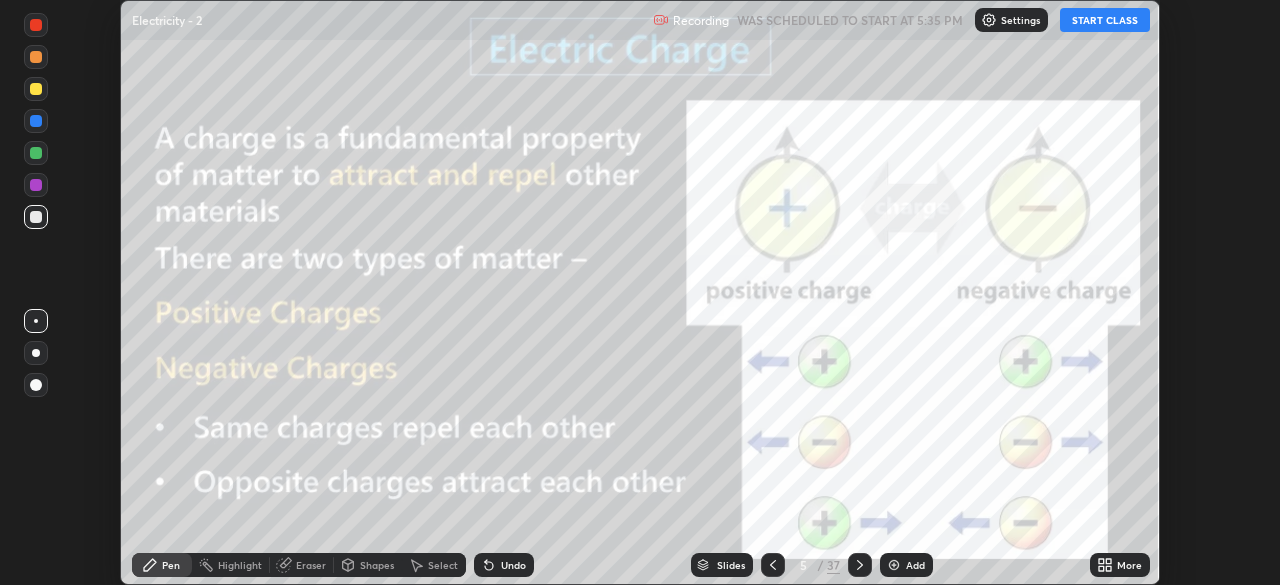 click 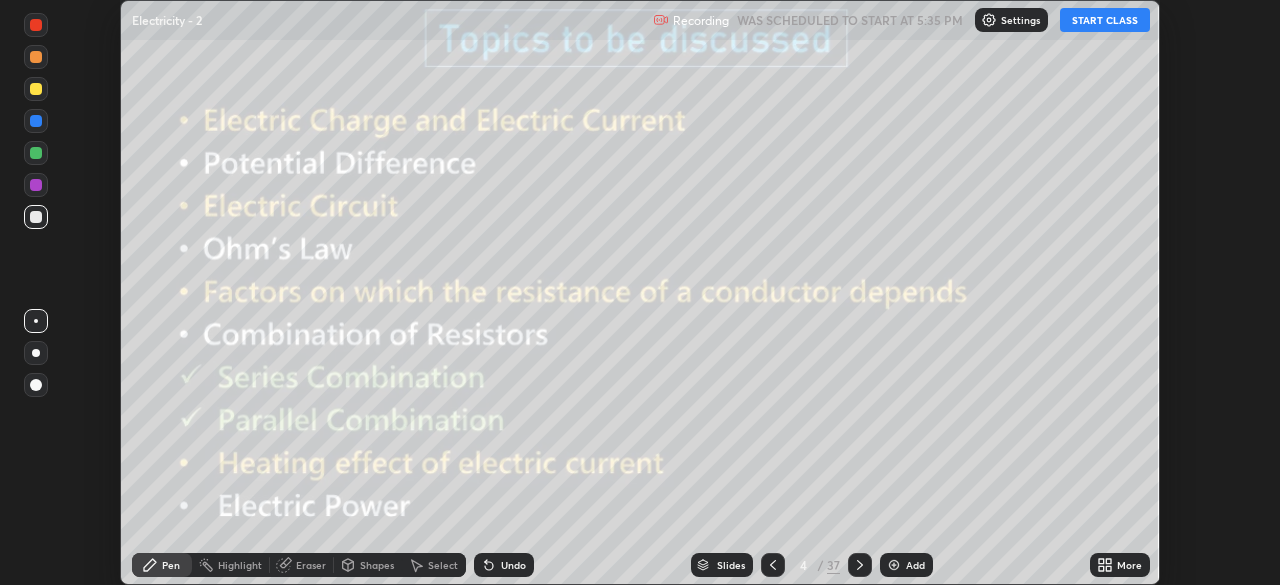 click 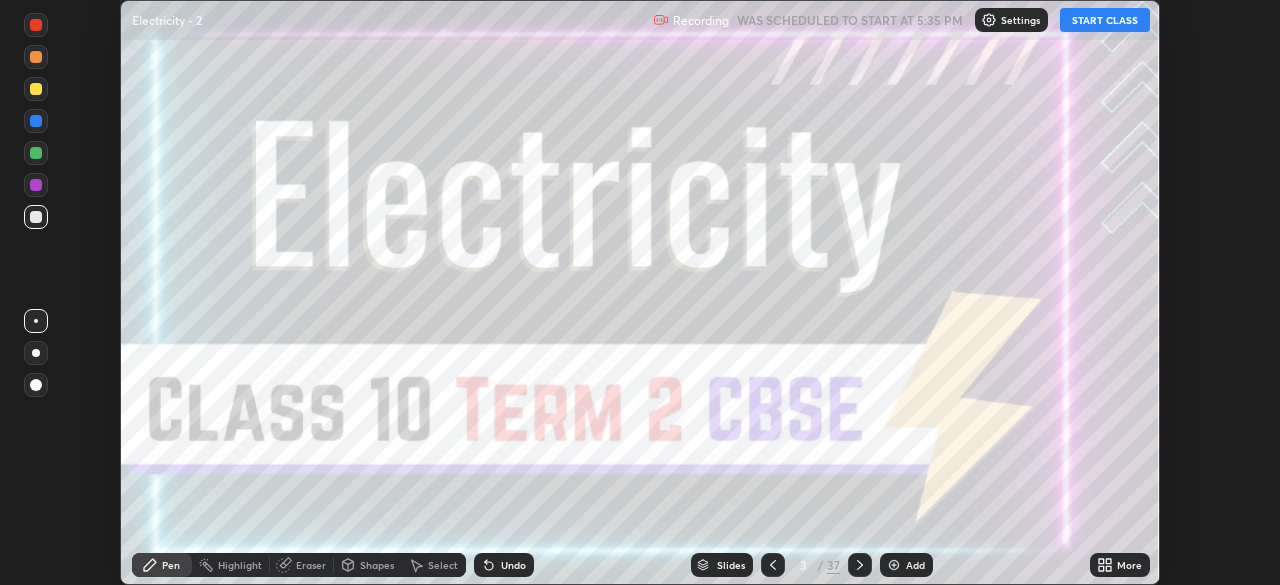 click 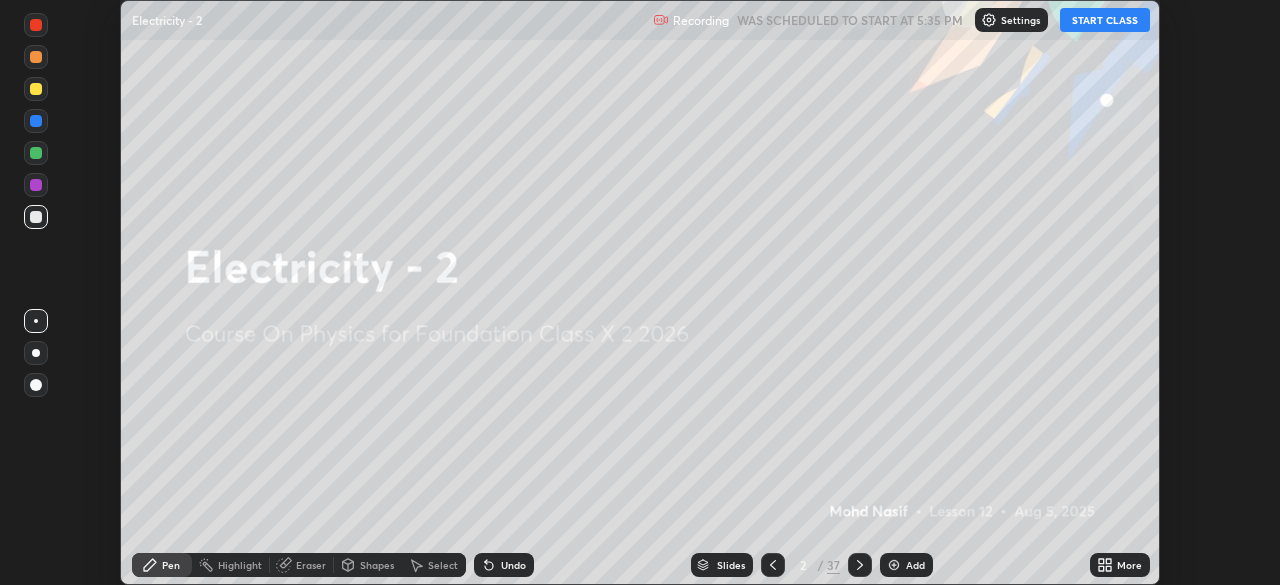click 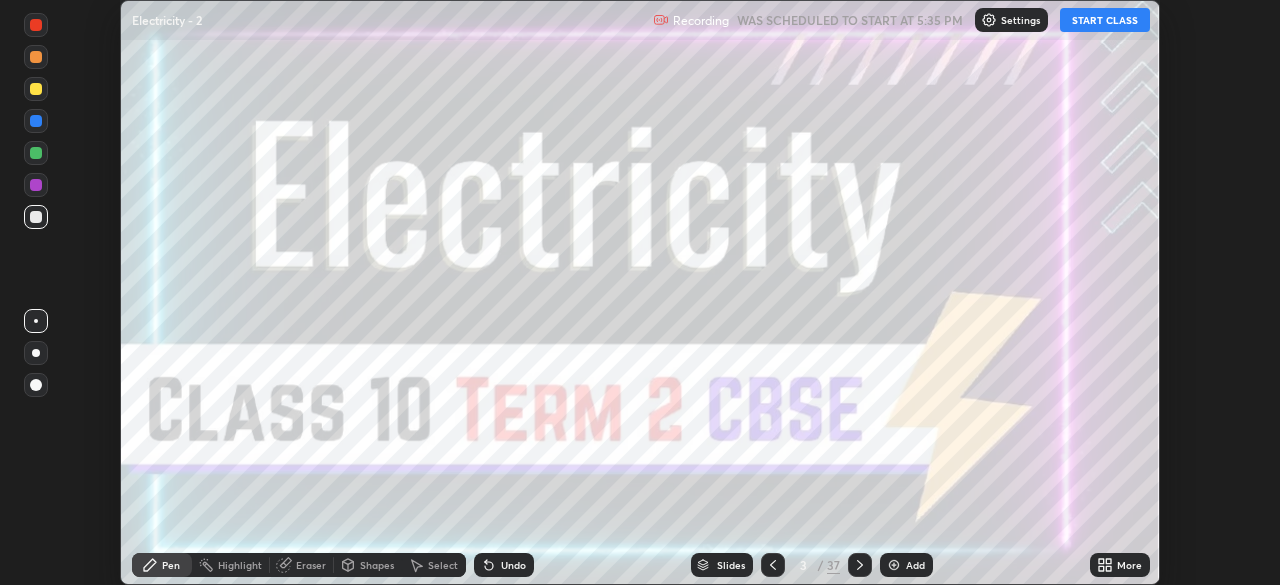 click 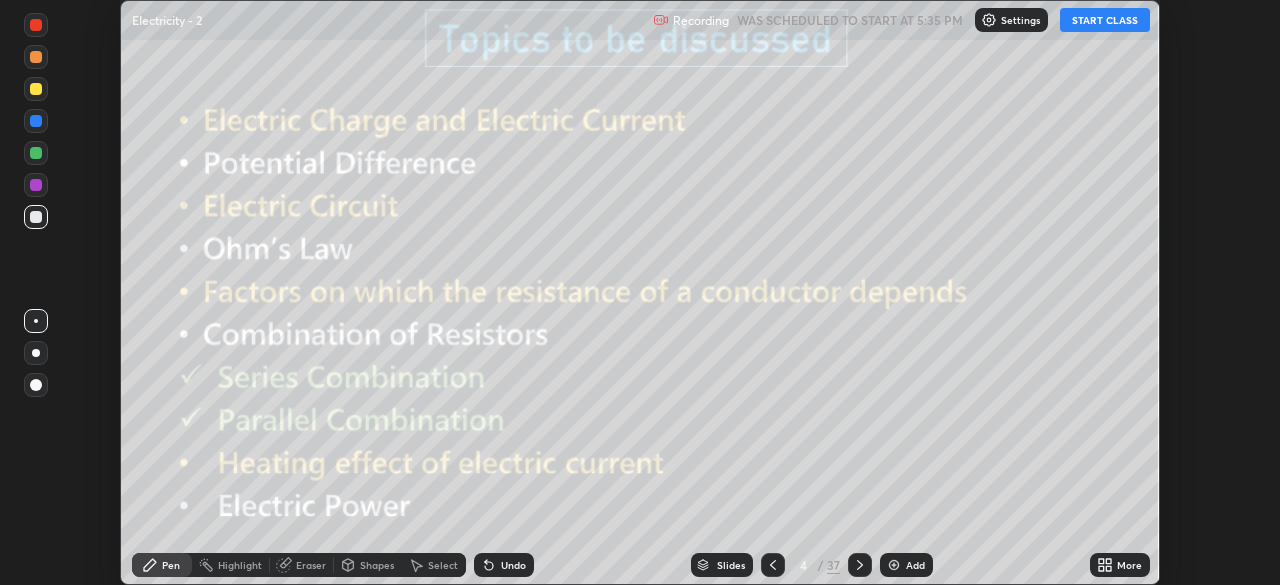 click 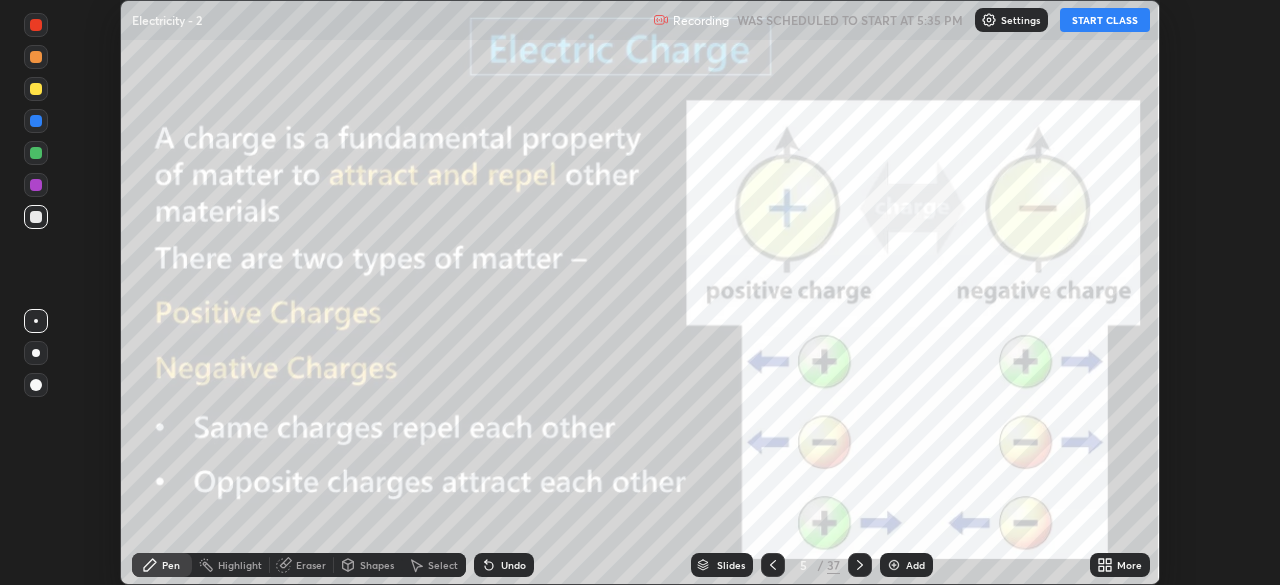 click at bounding box center [773, 565] 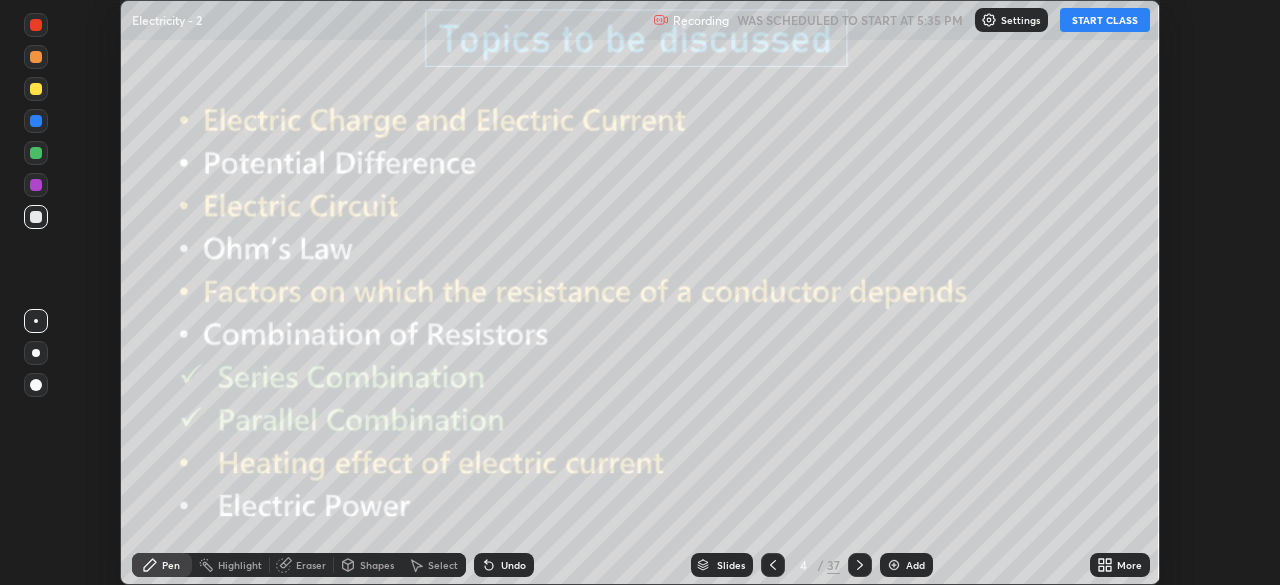 click 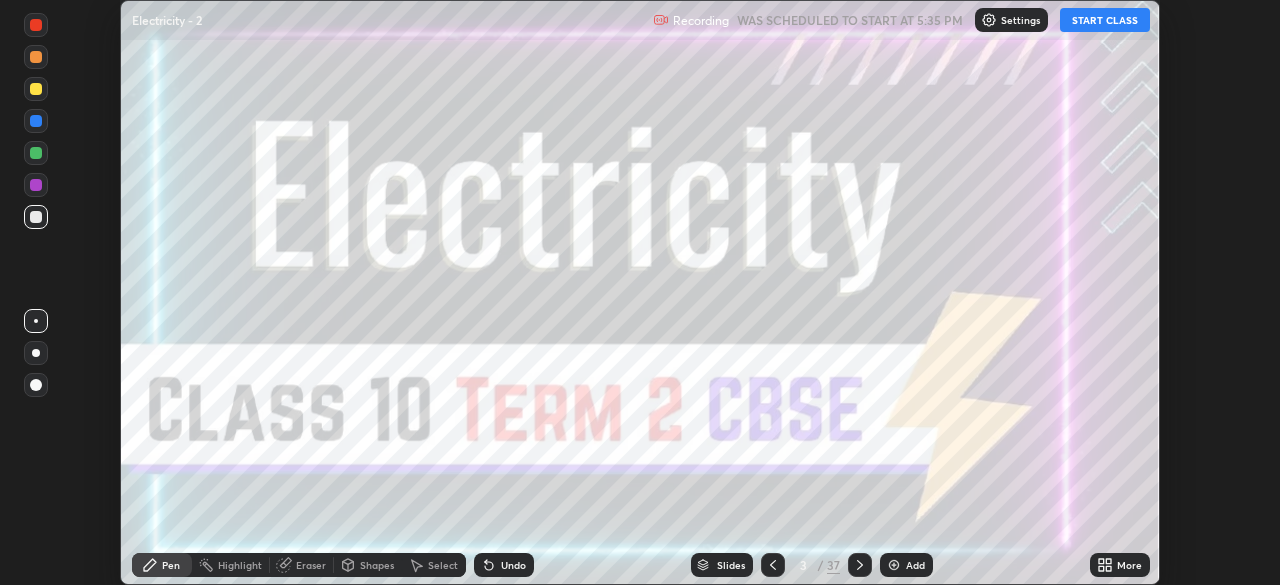click on "START CLASS" at bounding box center (1105, 20) 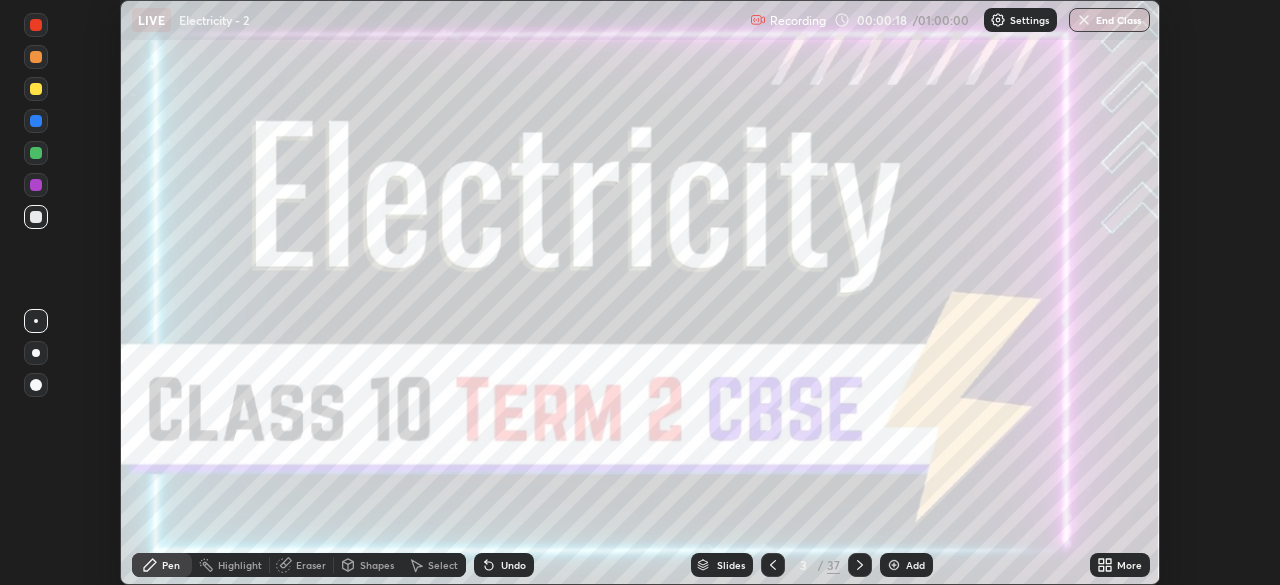 click at bounding box center [860, 565] 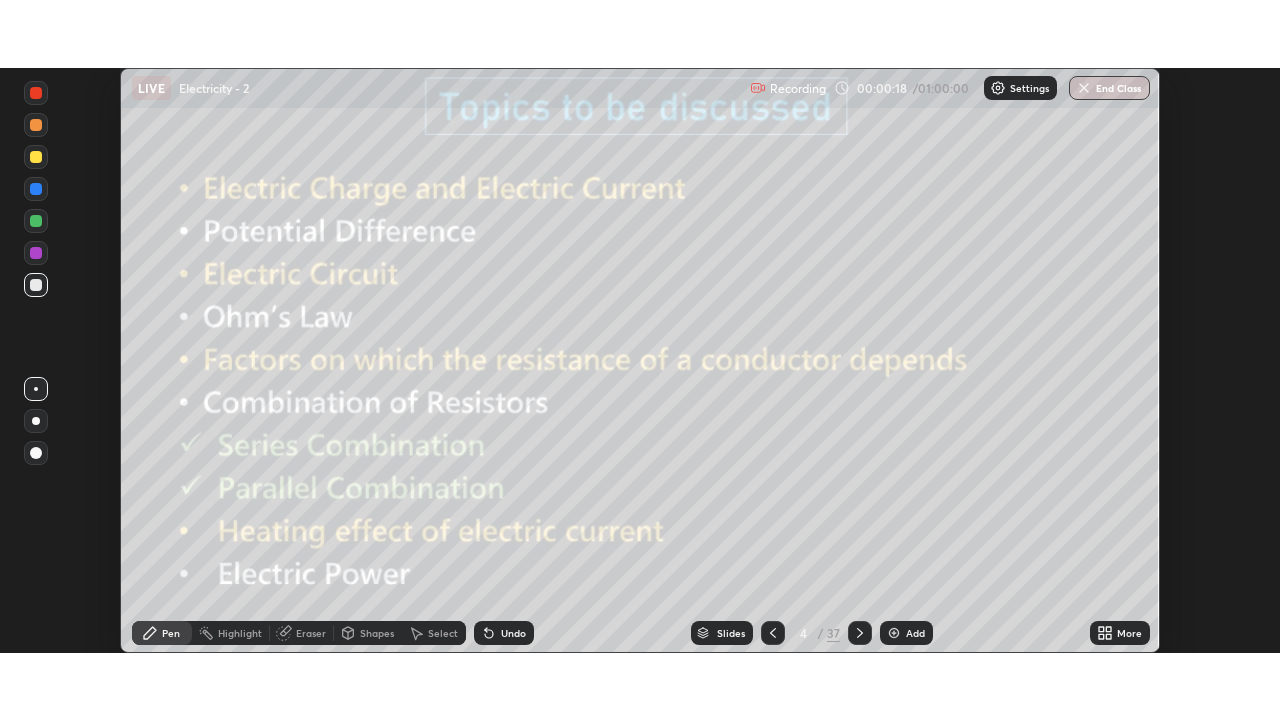 scroll, scrollTop: 99280, scrollLeft: 98720, axis: both 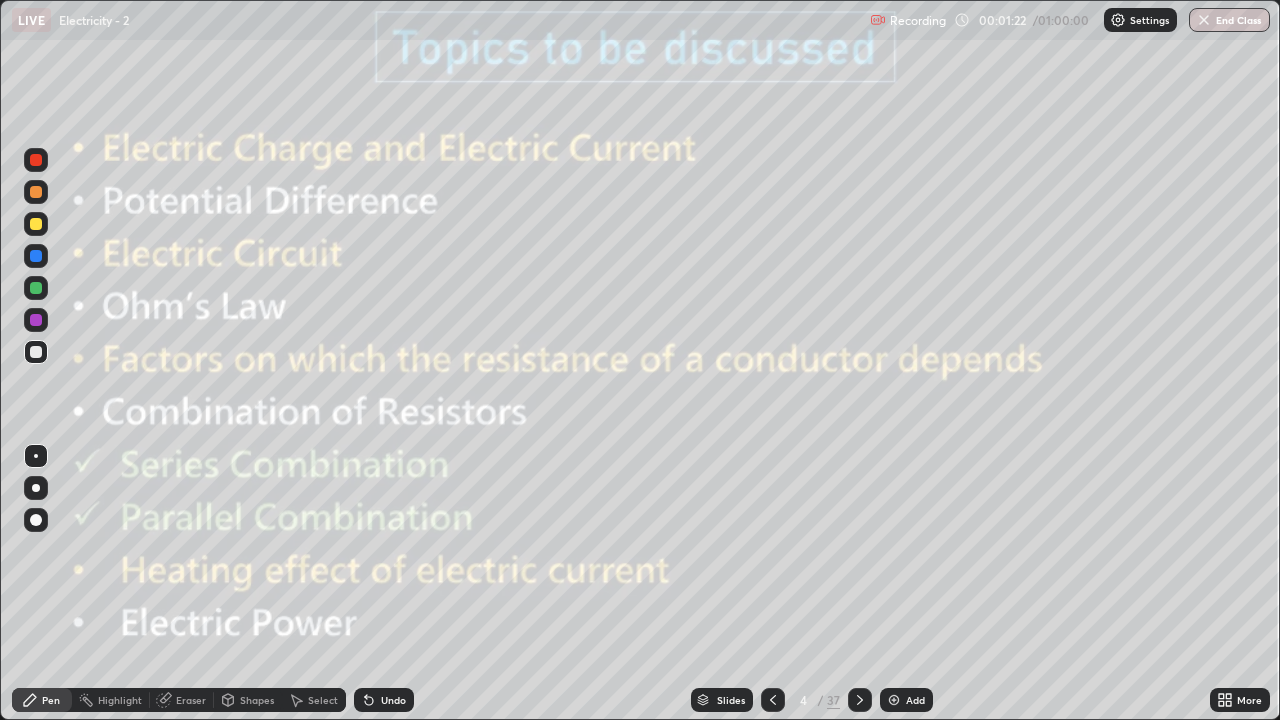 click 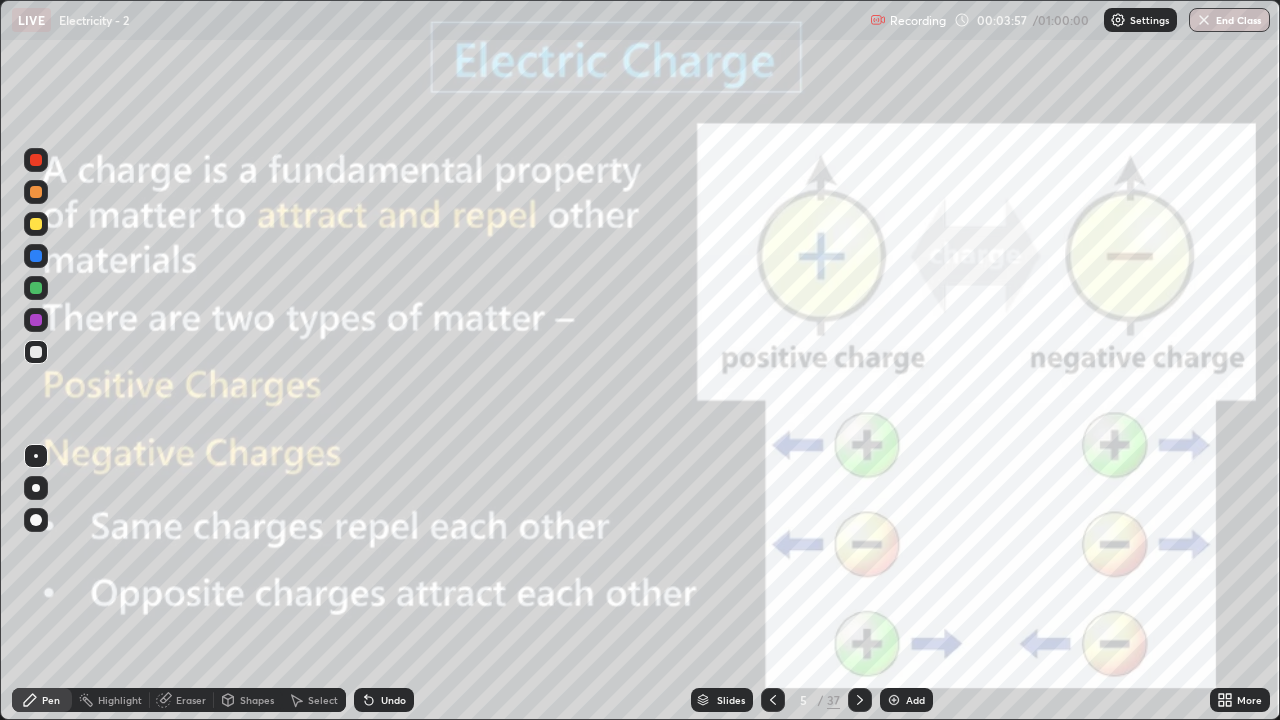 click at bounding box center [36, 320] 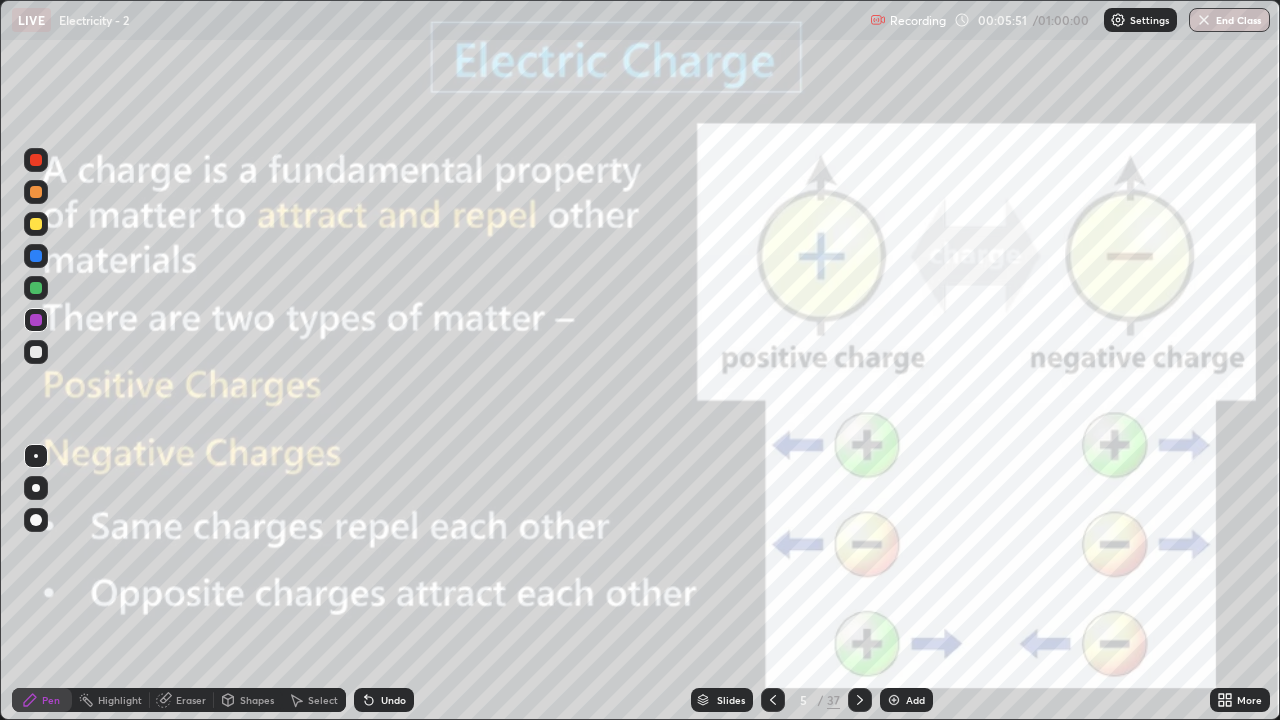 click 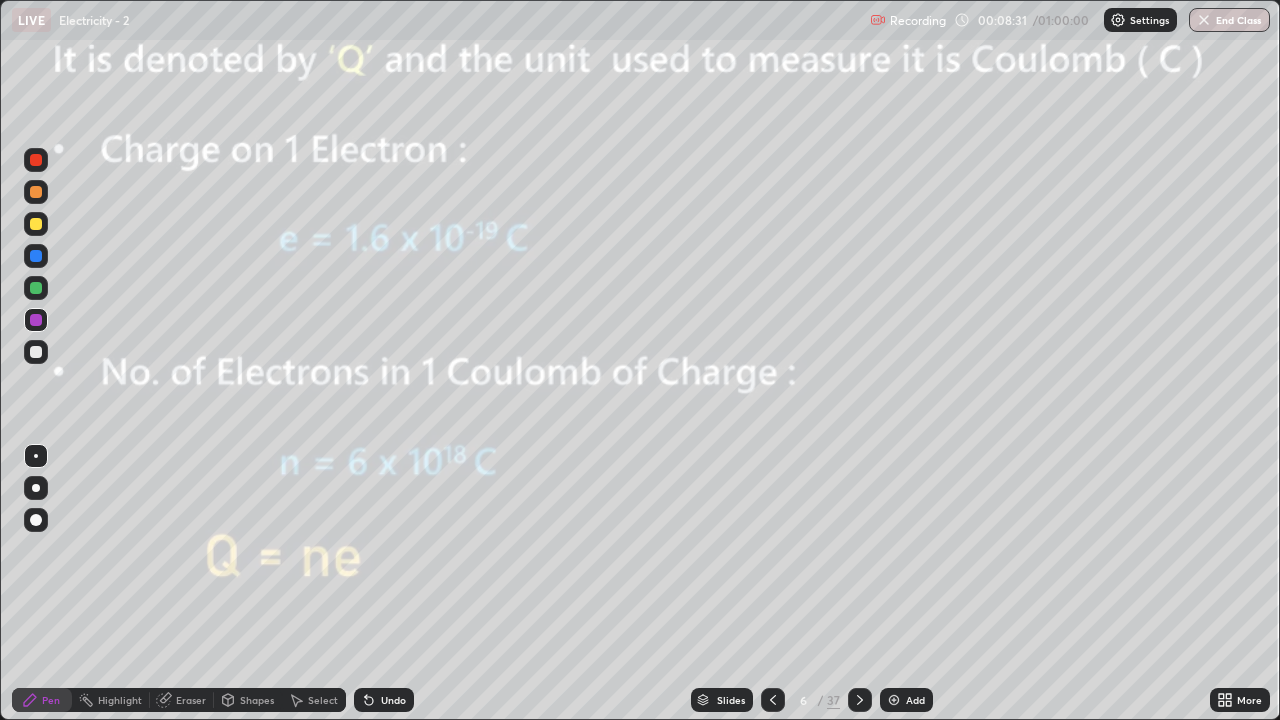 click 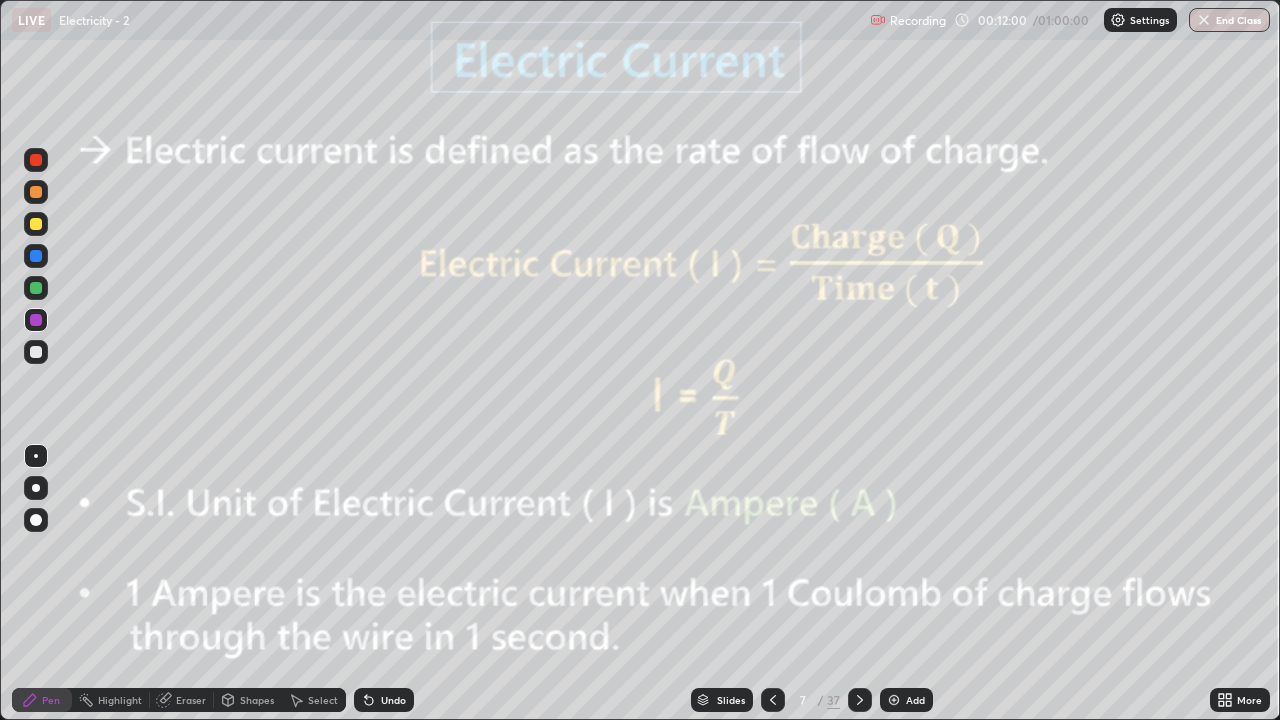 click at bounding box center [860, 700] 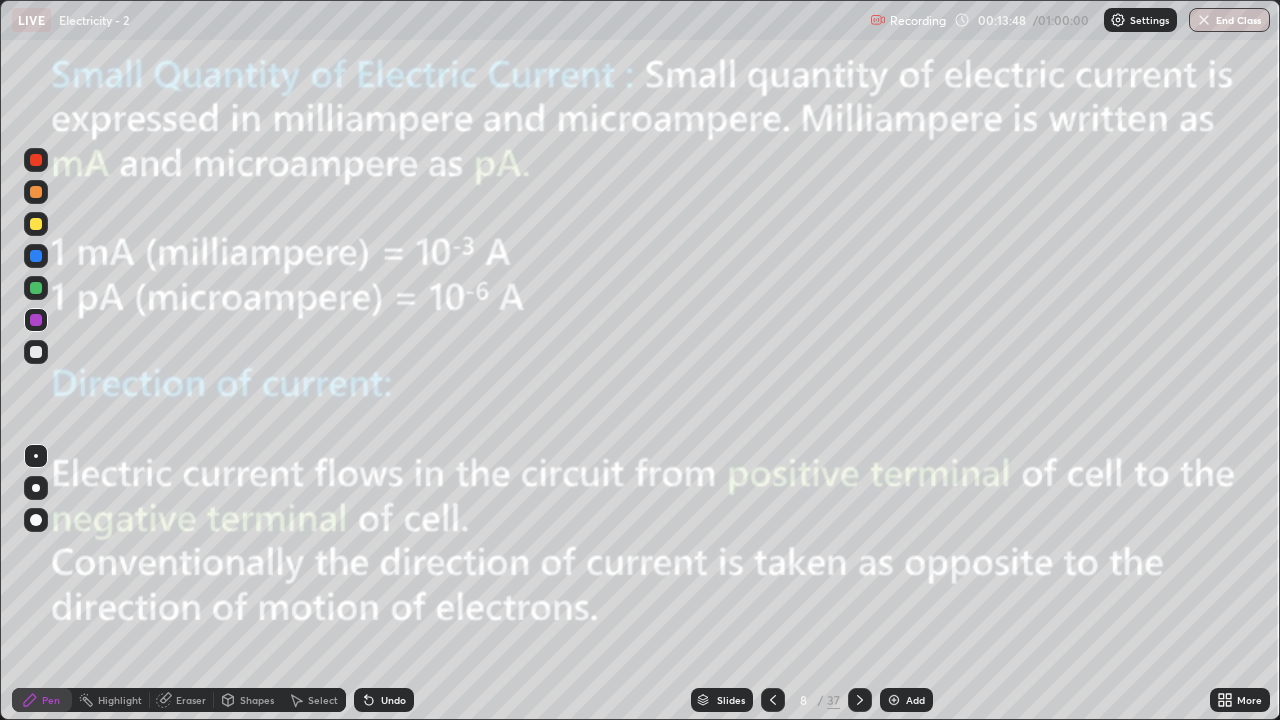 click at bounding box center [860, 700] 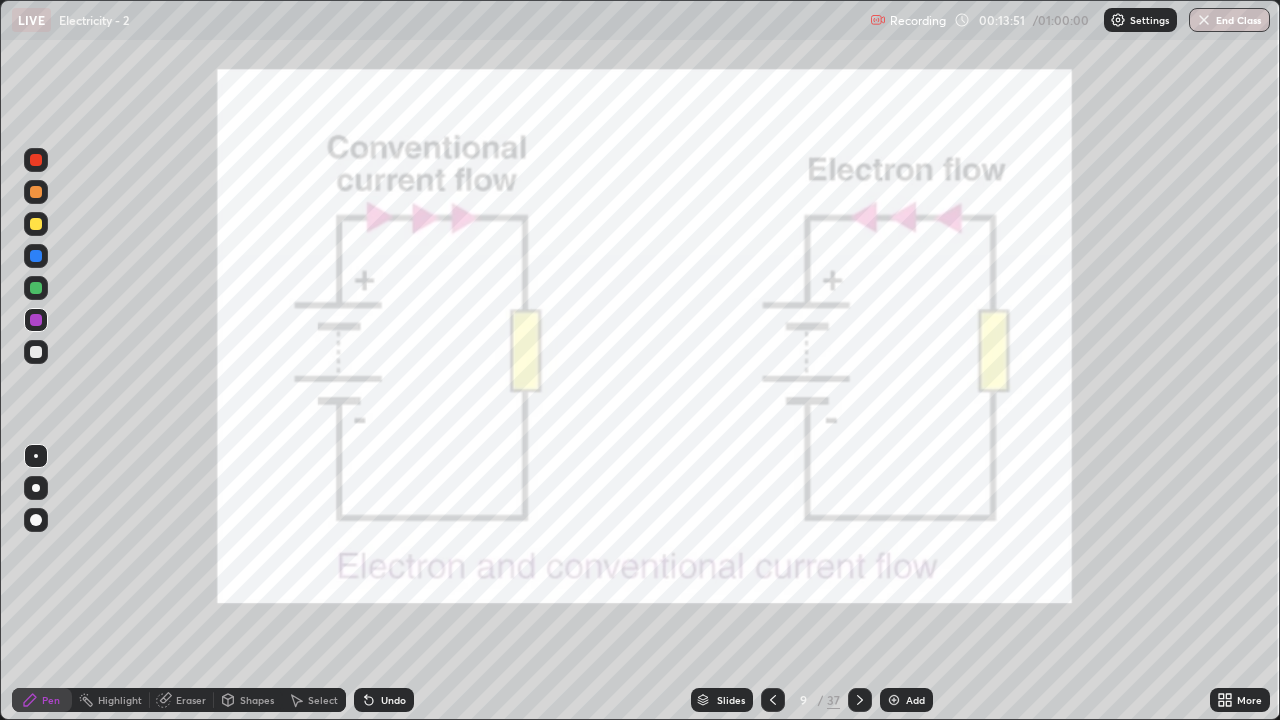 click 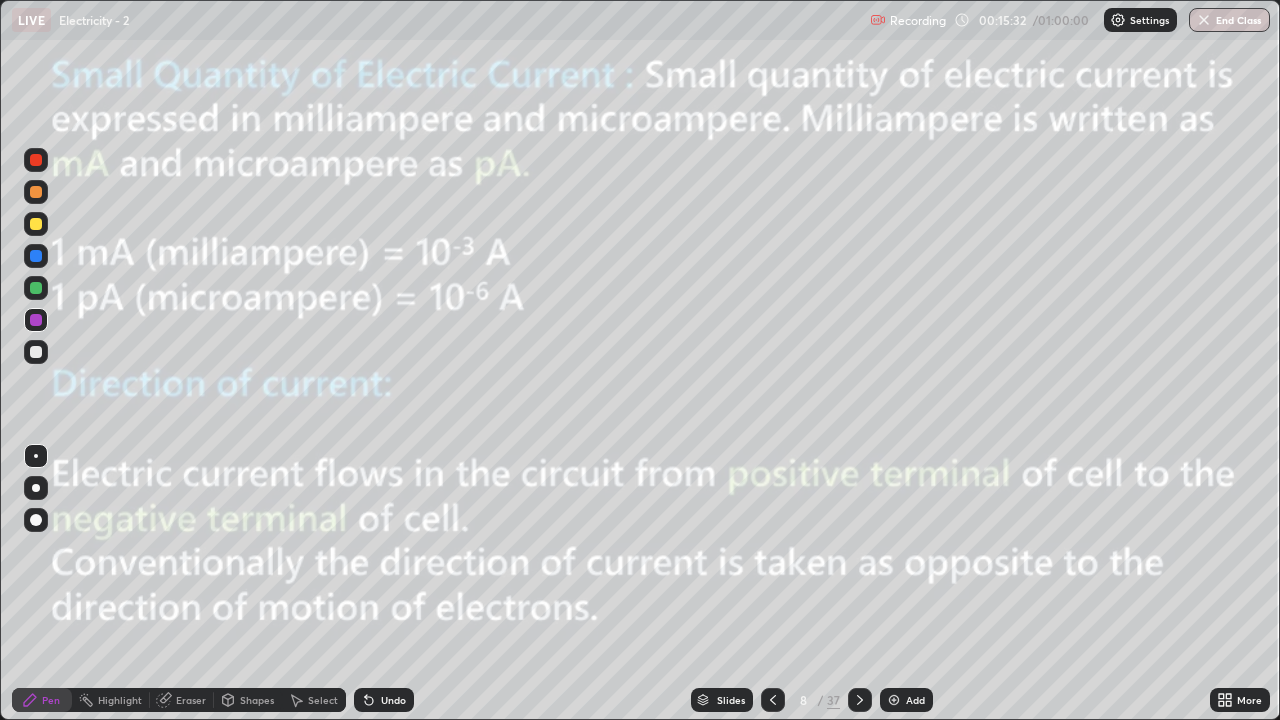 click on "Eraser" at bounding box center (182, 700) 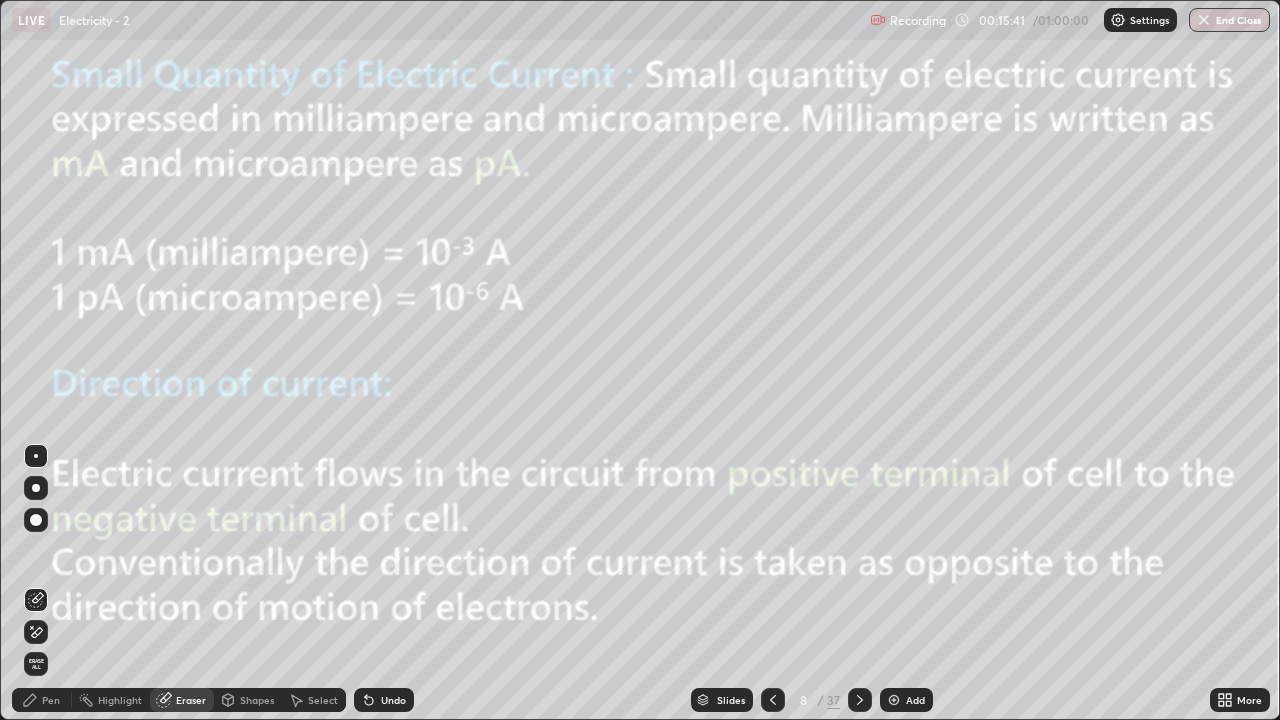 click at bounding box center (36, 600) 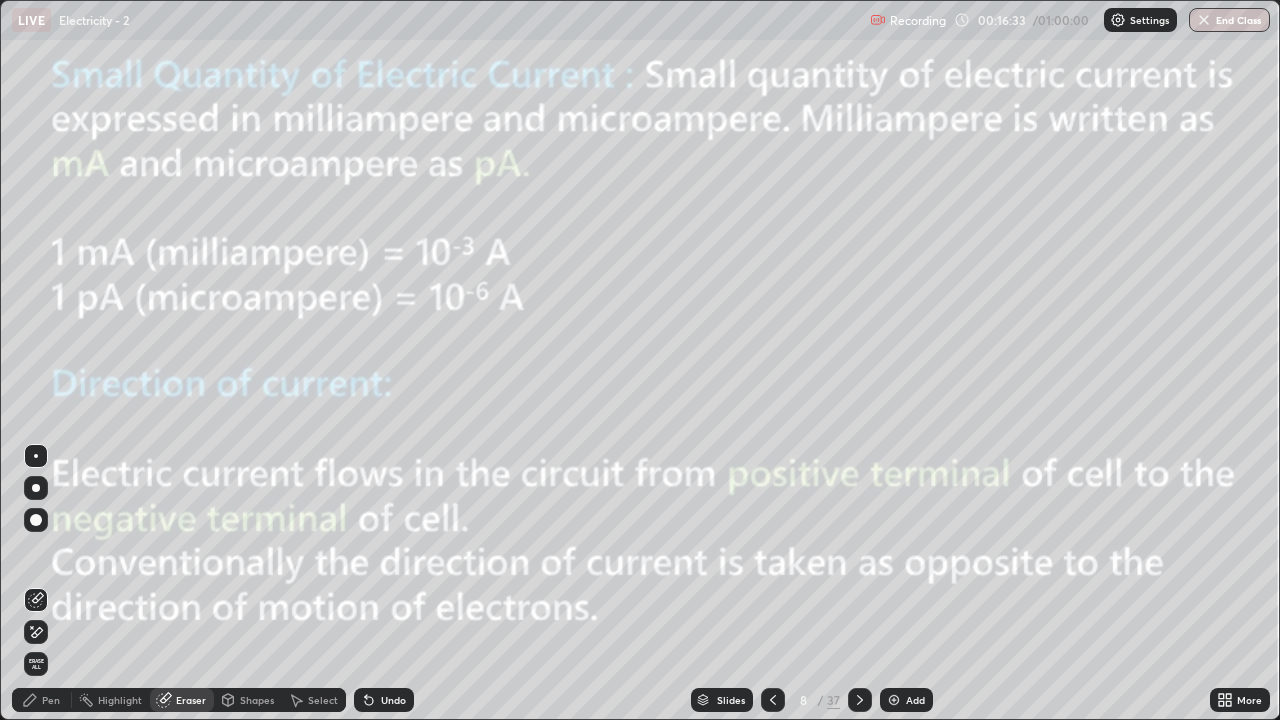 click on "Pen" at bounding box center (42, 700) 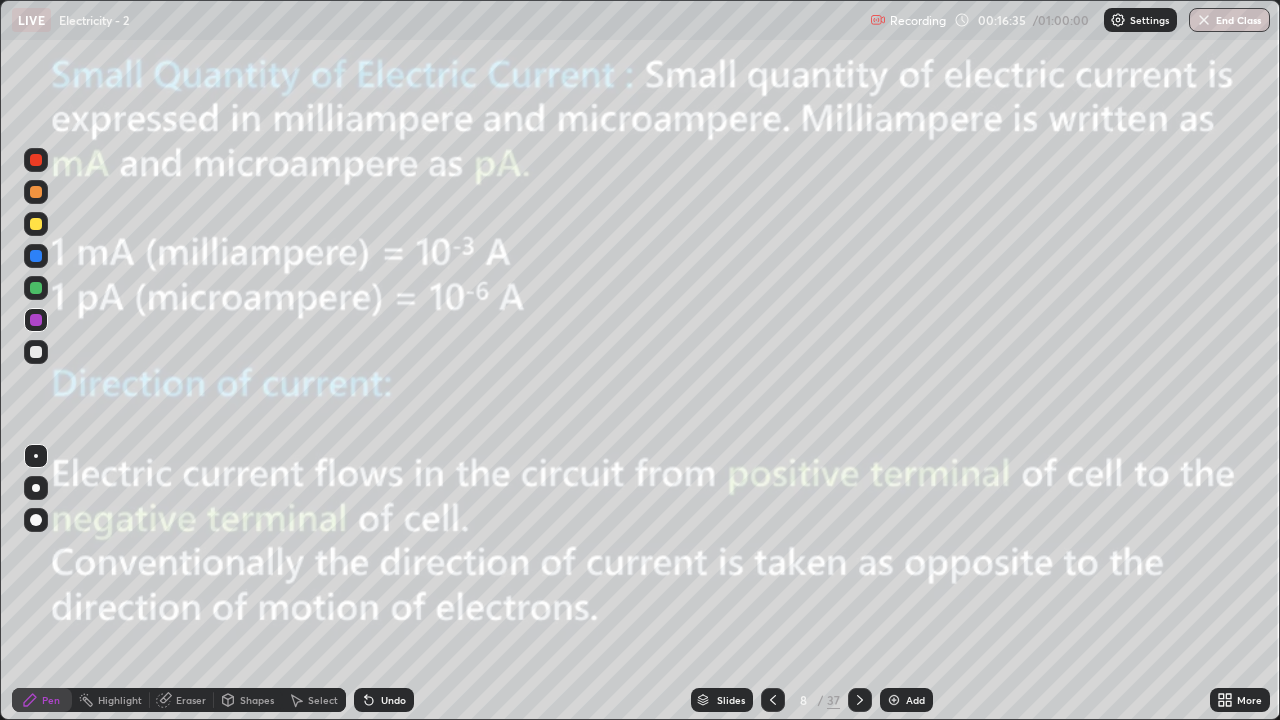click at bounding box center (36, 320) 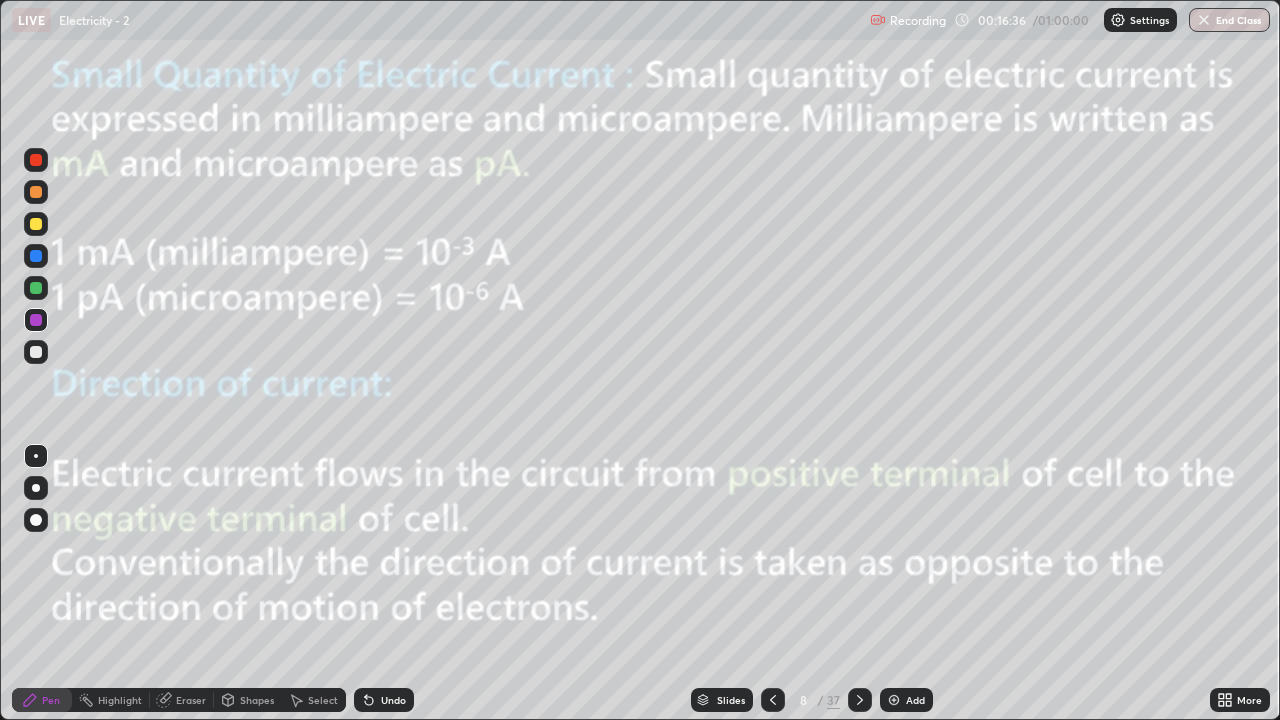click at bounding box center (36, 288) 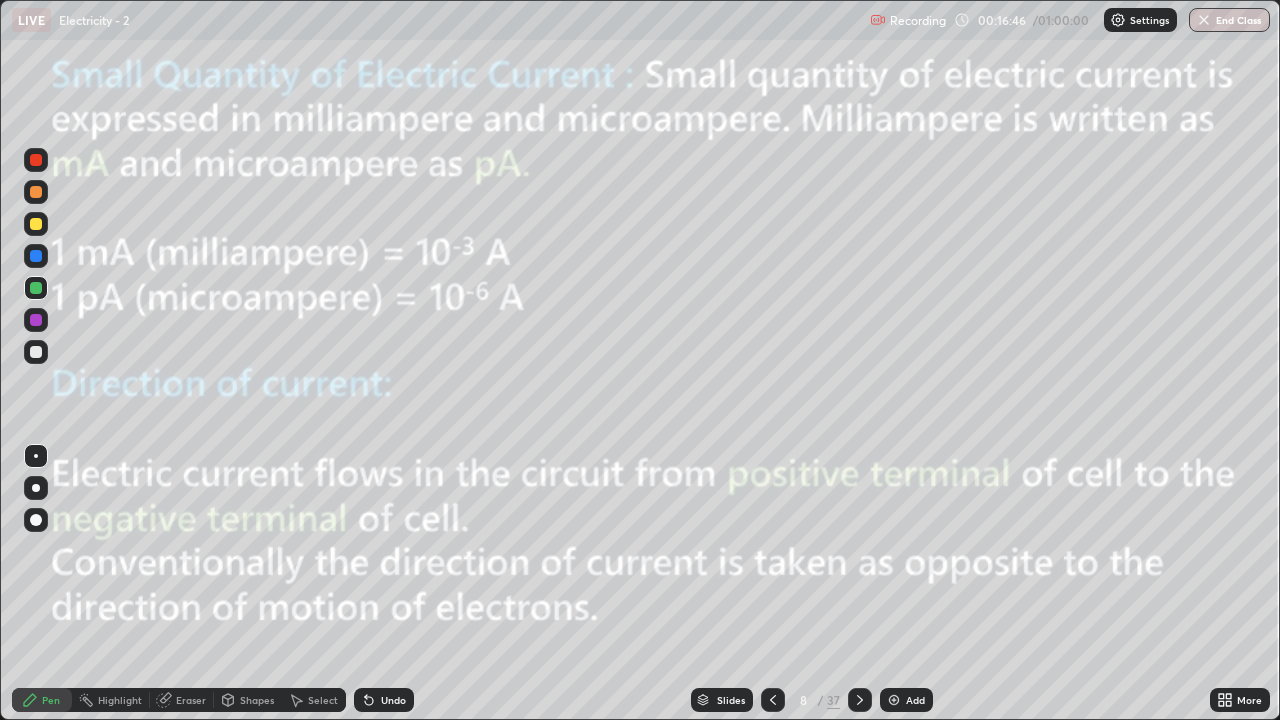 click at bounding box center [36, 256] 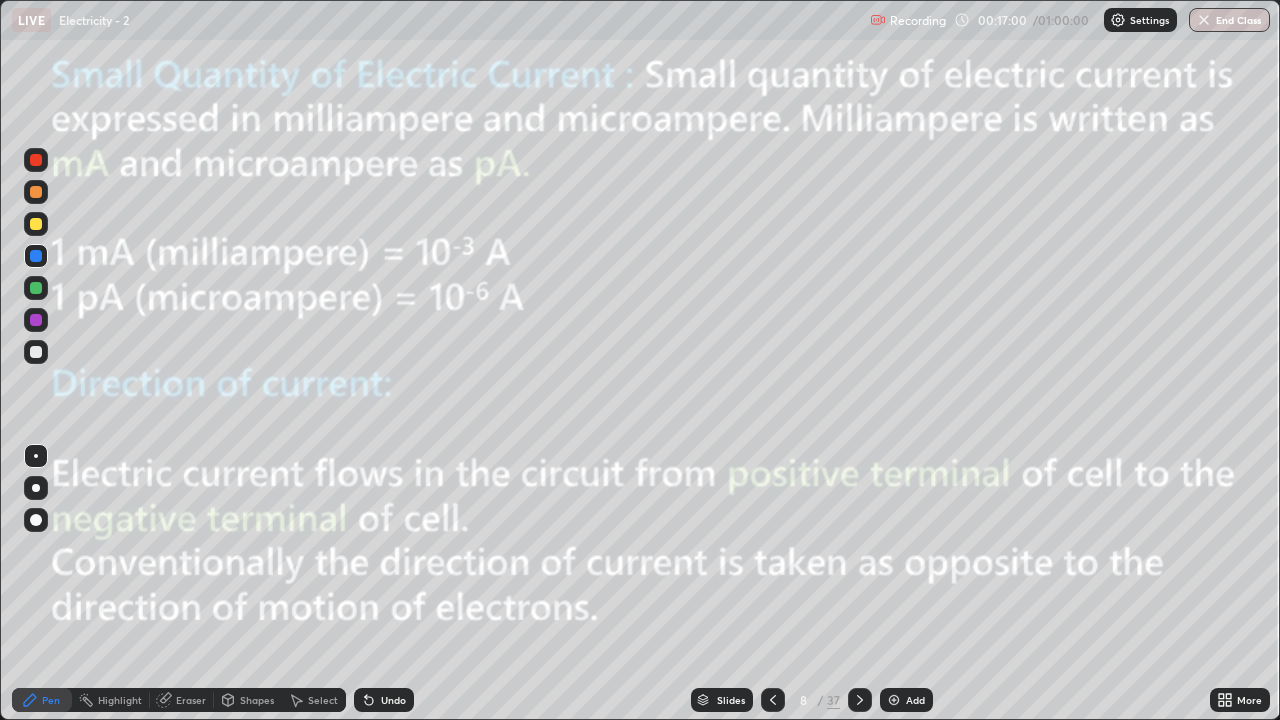 click on "Eraser" at bounding box center (191, 700) 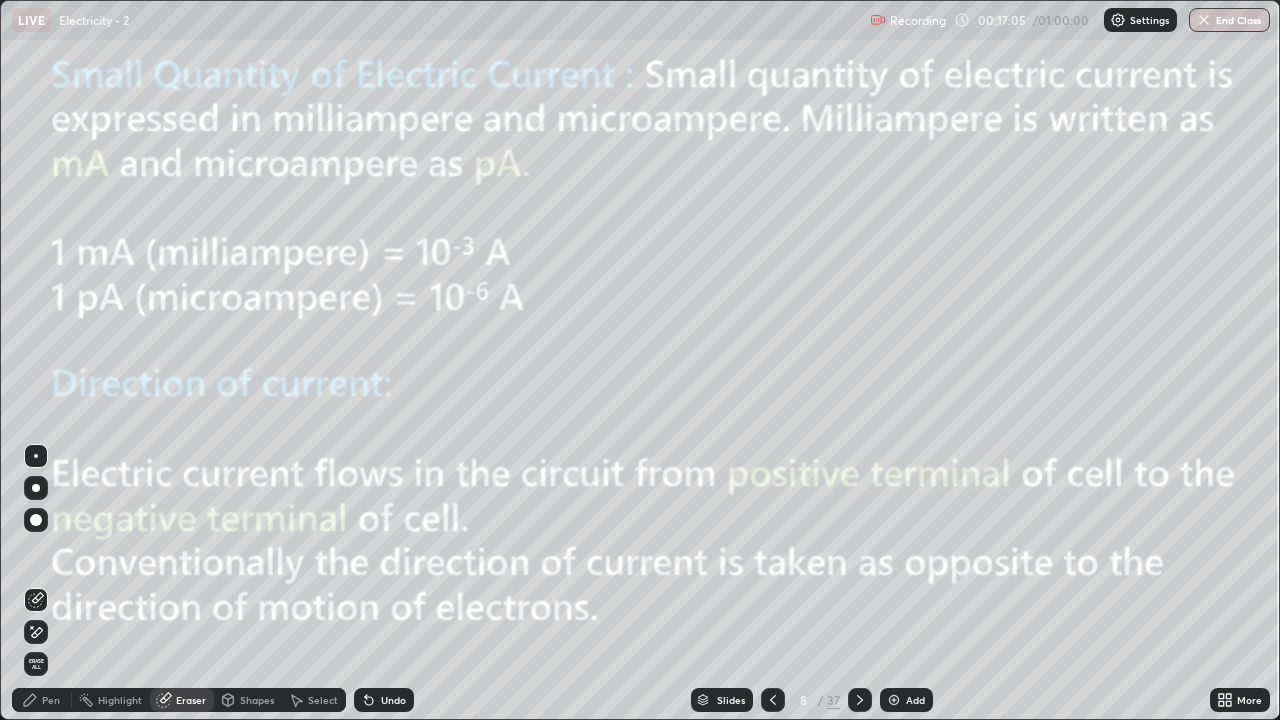 click on "Pen" at bounding box center [42, 700] 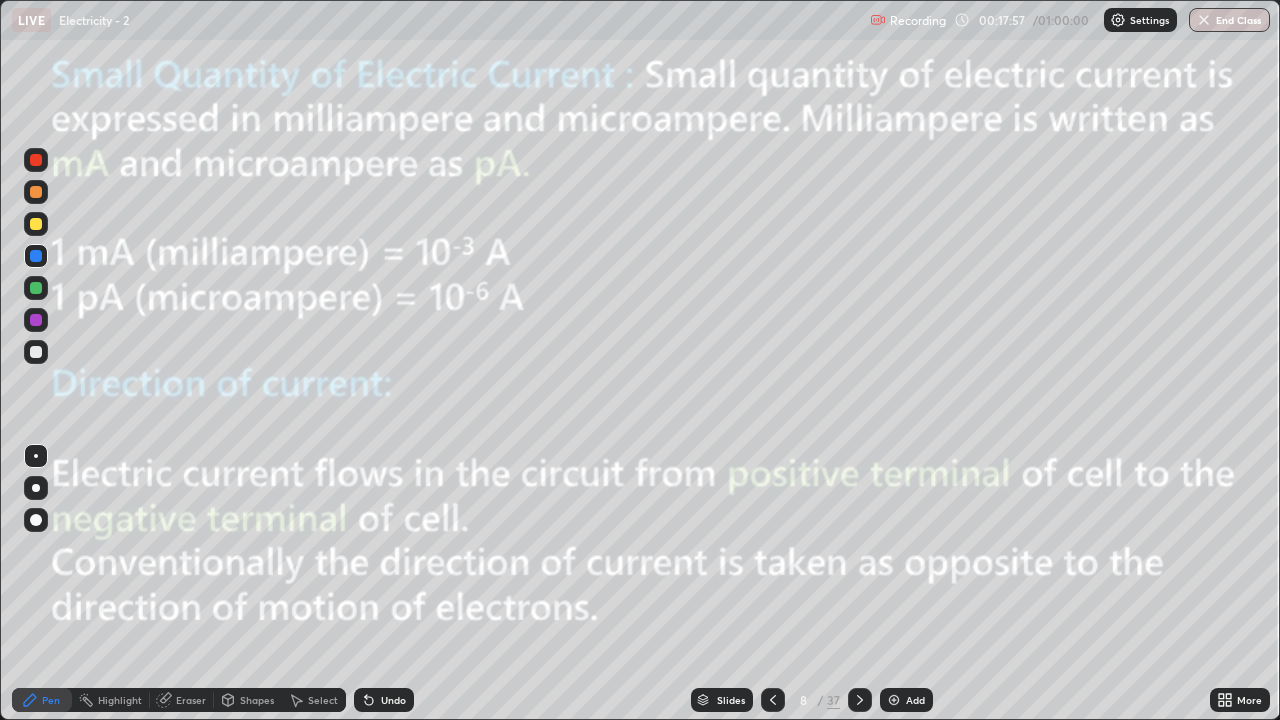 click at bounding box center (894, 700) 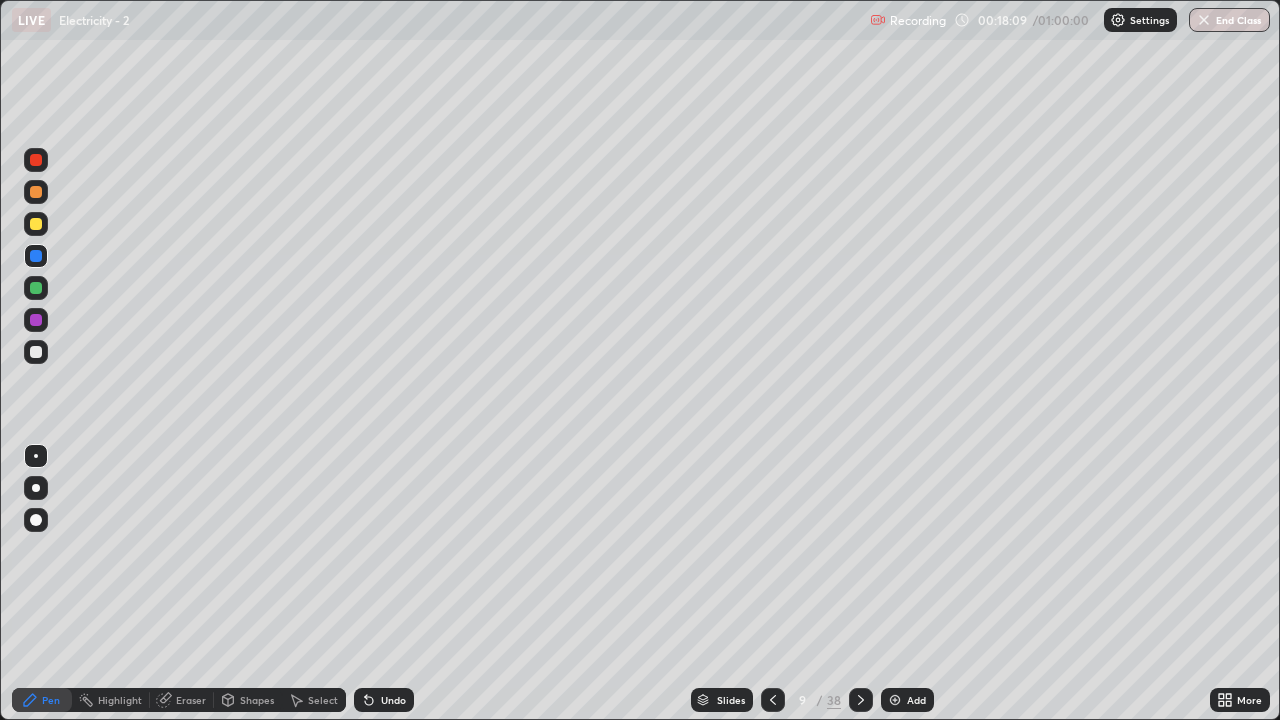 click on "Eraser" at bounding box center [182, 700] 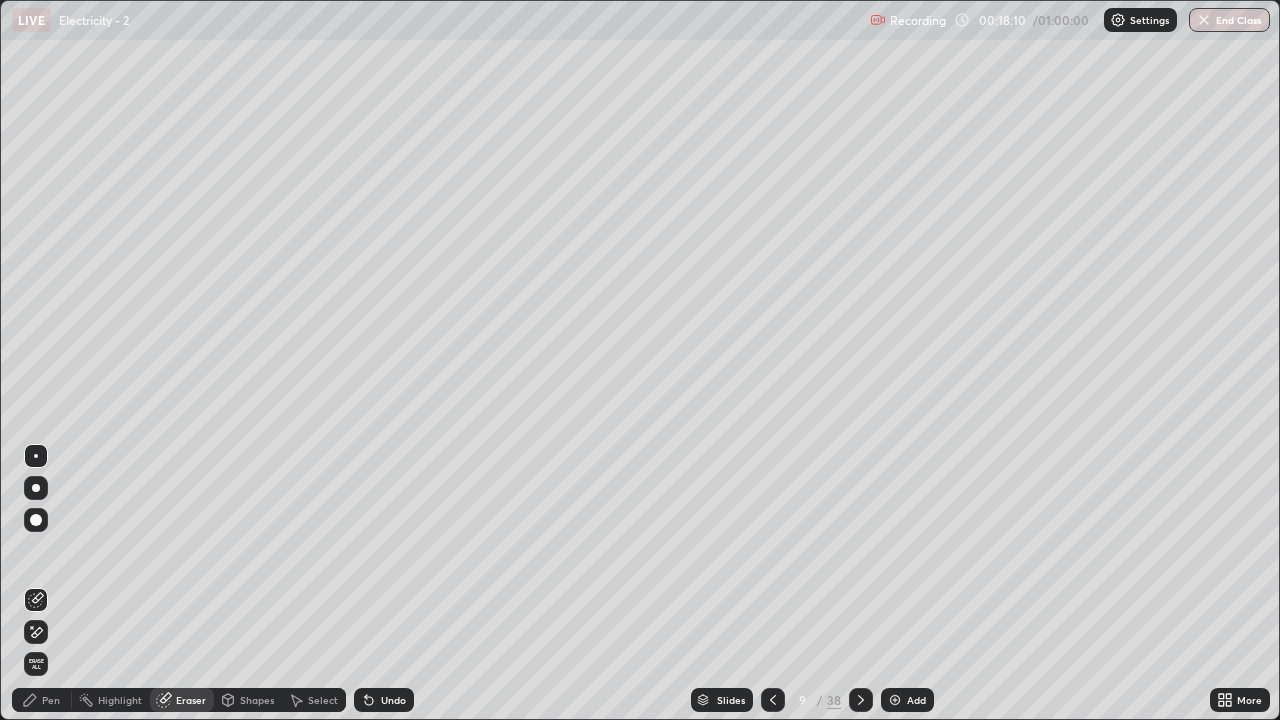click 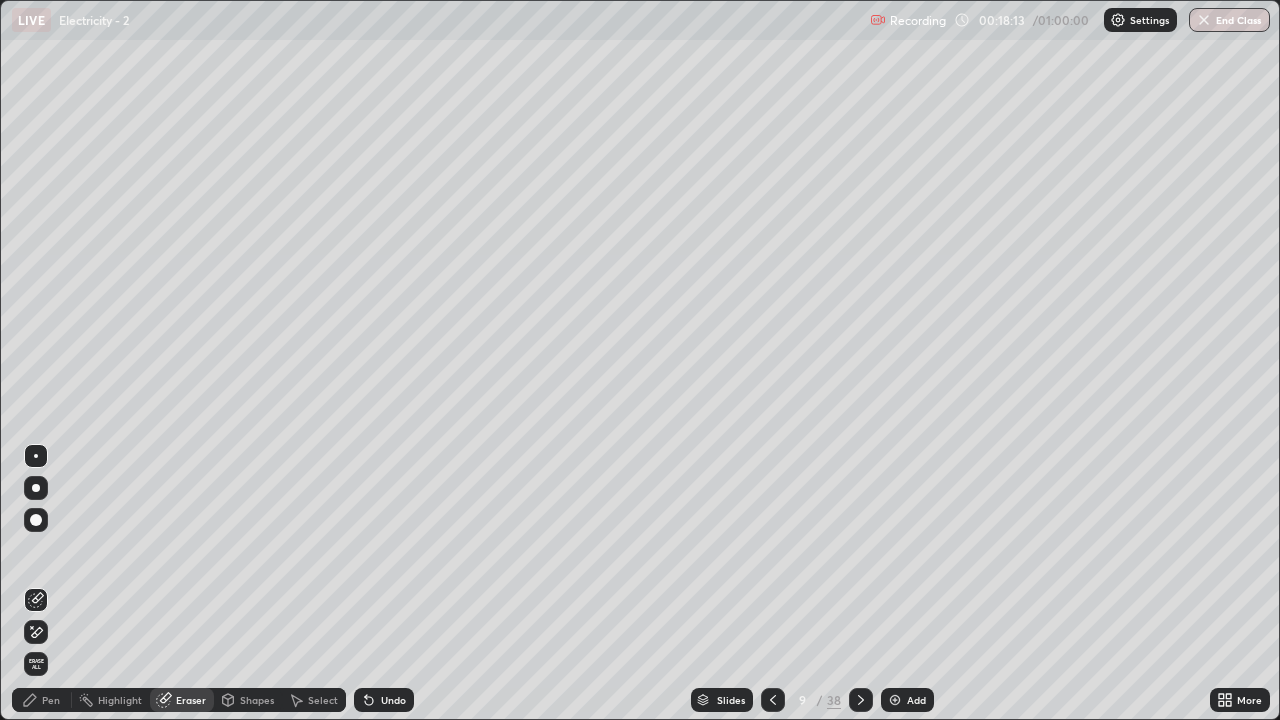 click on "Undo" at bounding box center [393, 700] 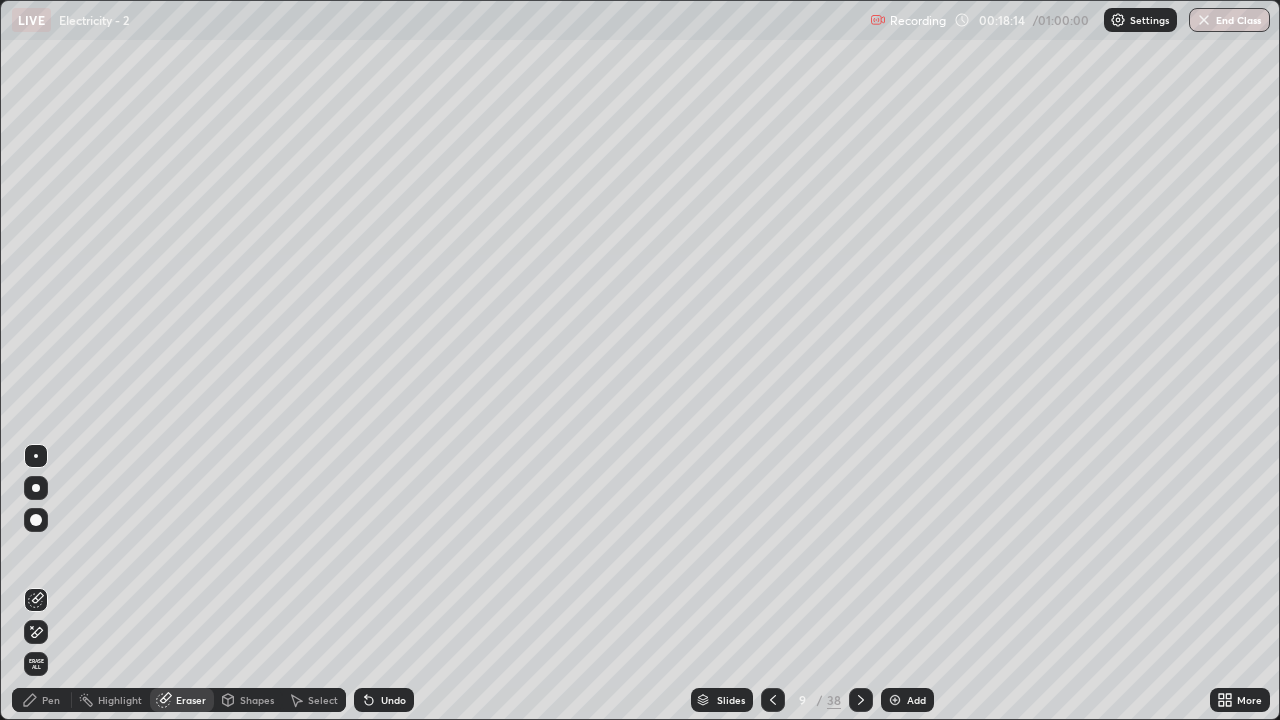 click on "Undo" at bounding box center [393, 700] 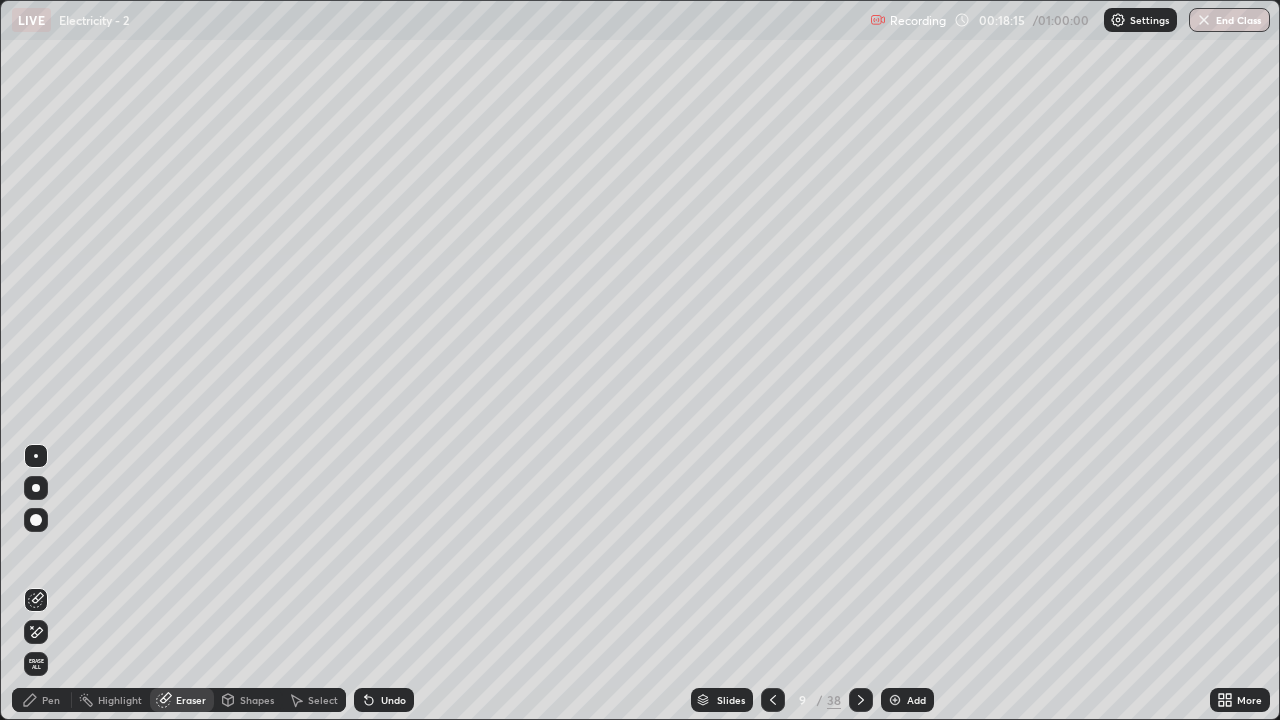 click on "Undo" at bounding box center (393, 700) 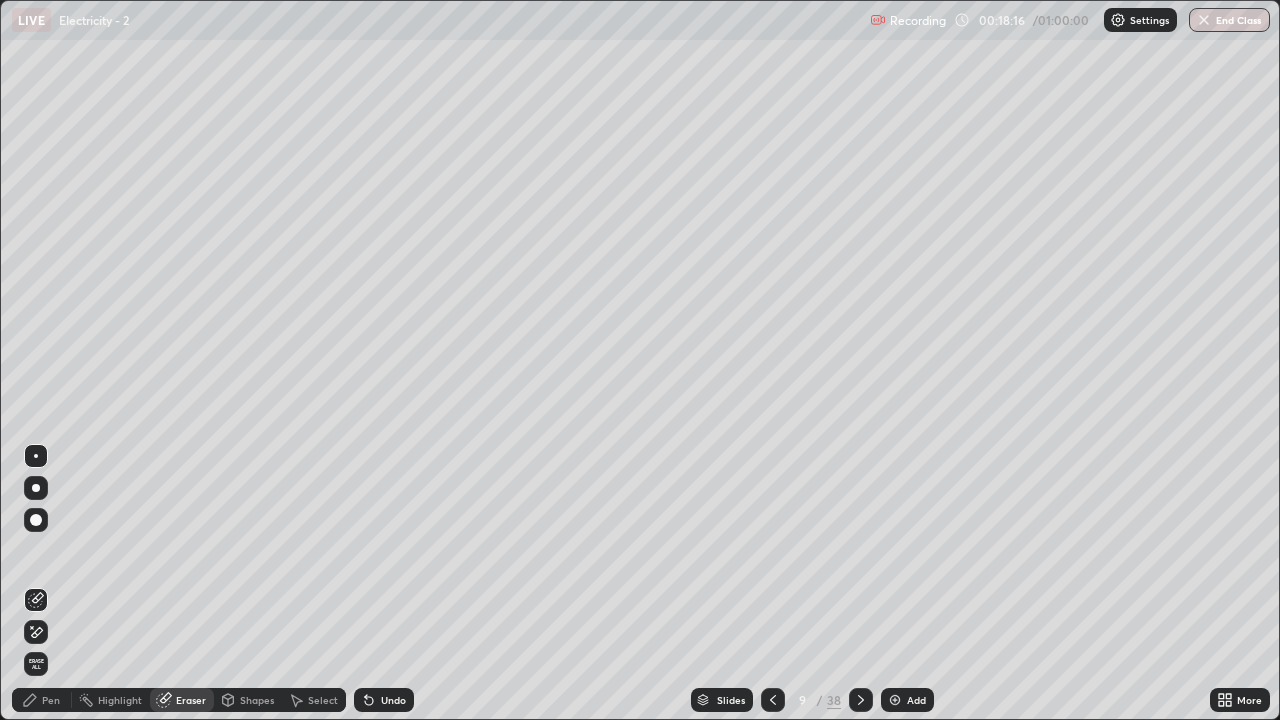 click on "Undo" at bounding box center [393, 700] 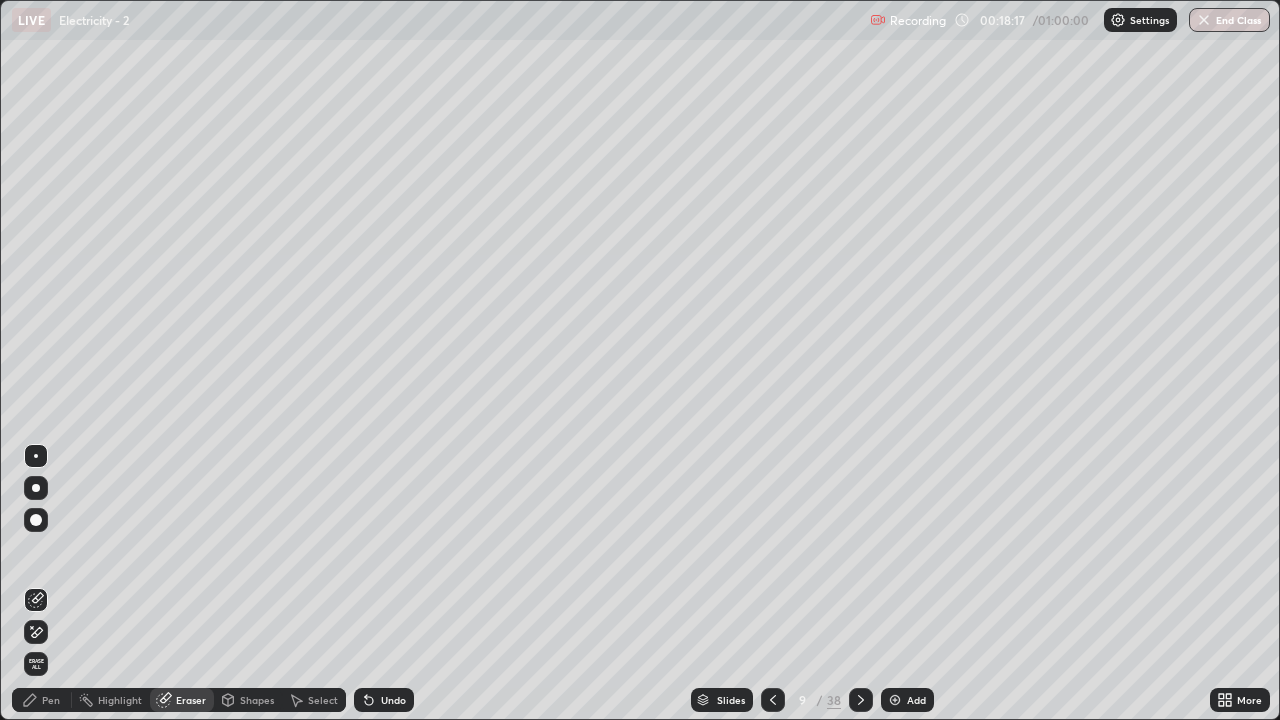 click on "Undo" at bounding box center (393, 700) 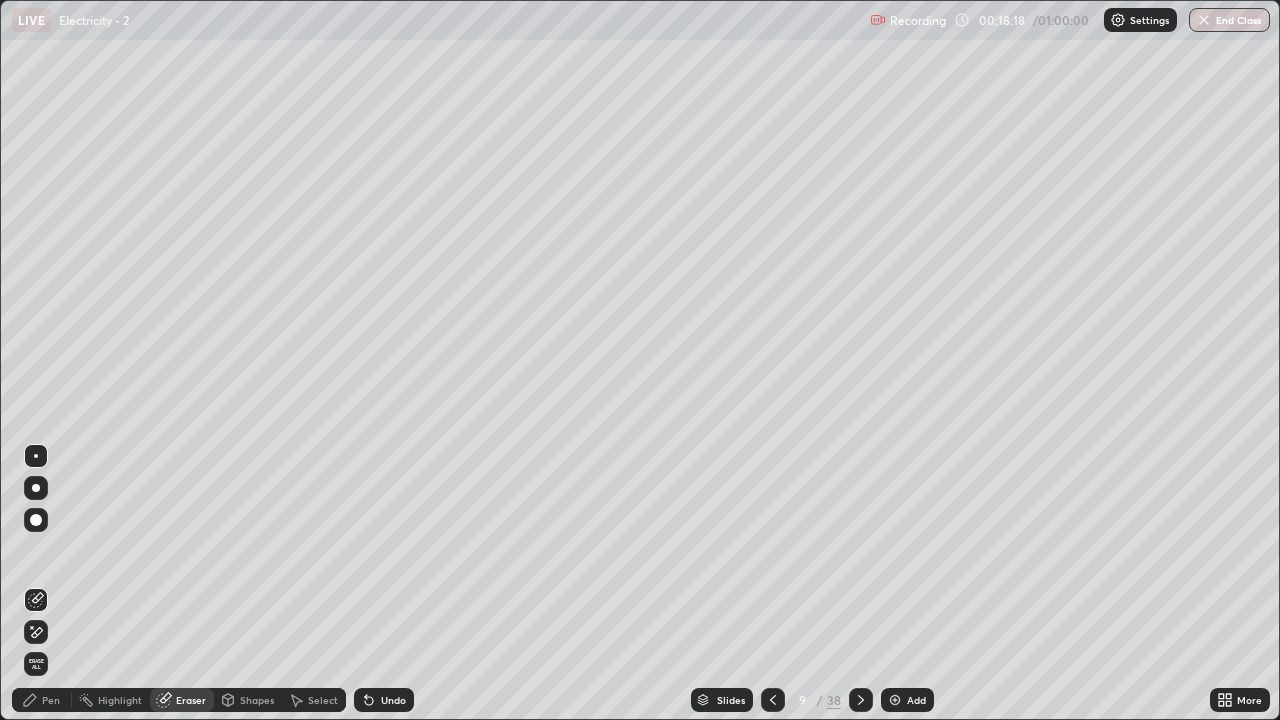 click on "Undo" at bounding box center [393, 700] 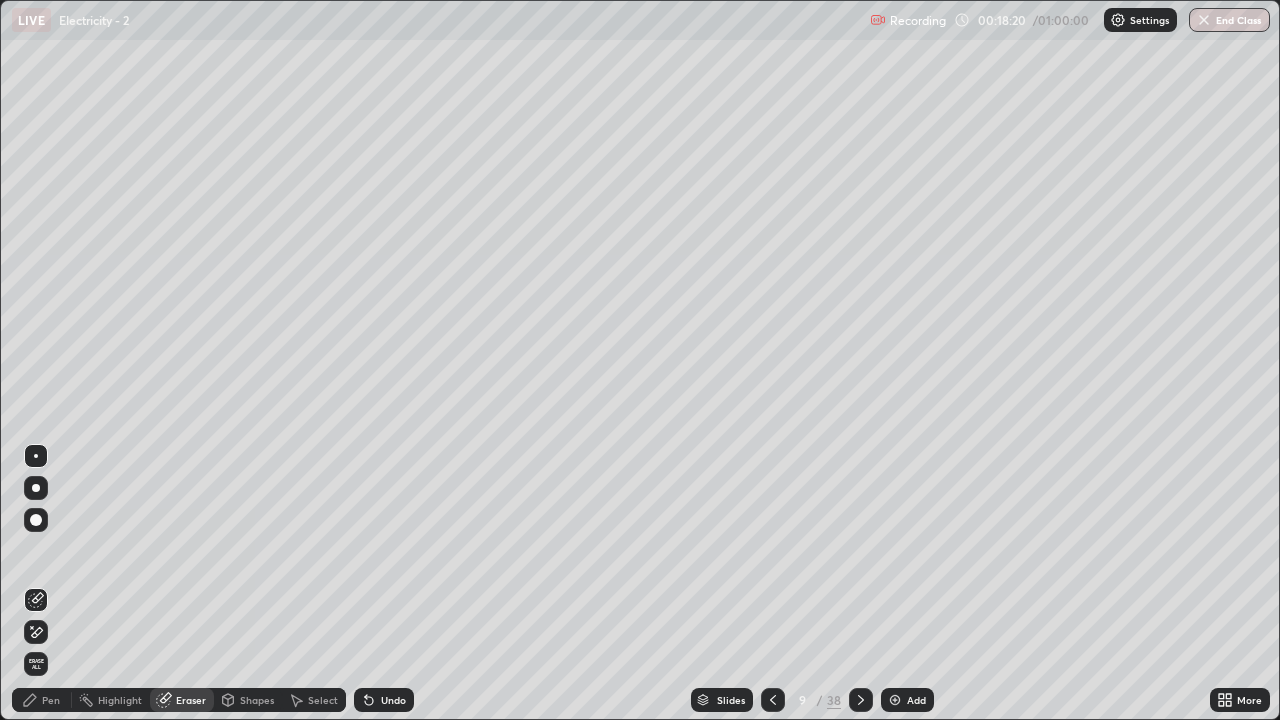 click on "Pen" at bounding box center [42, 700] 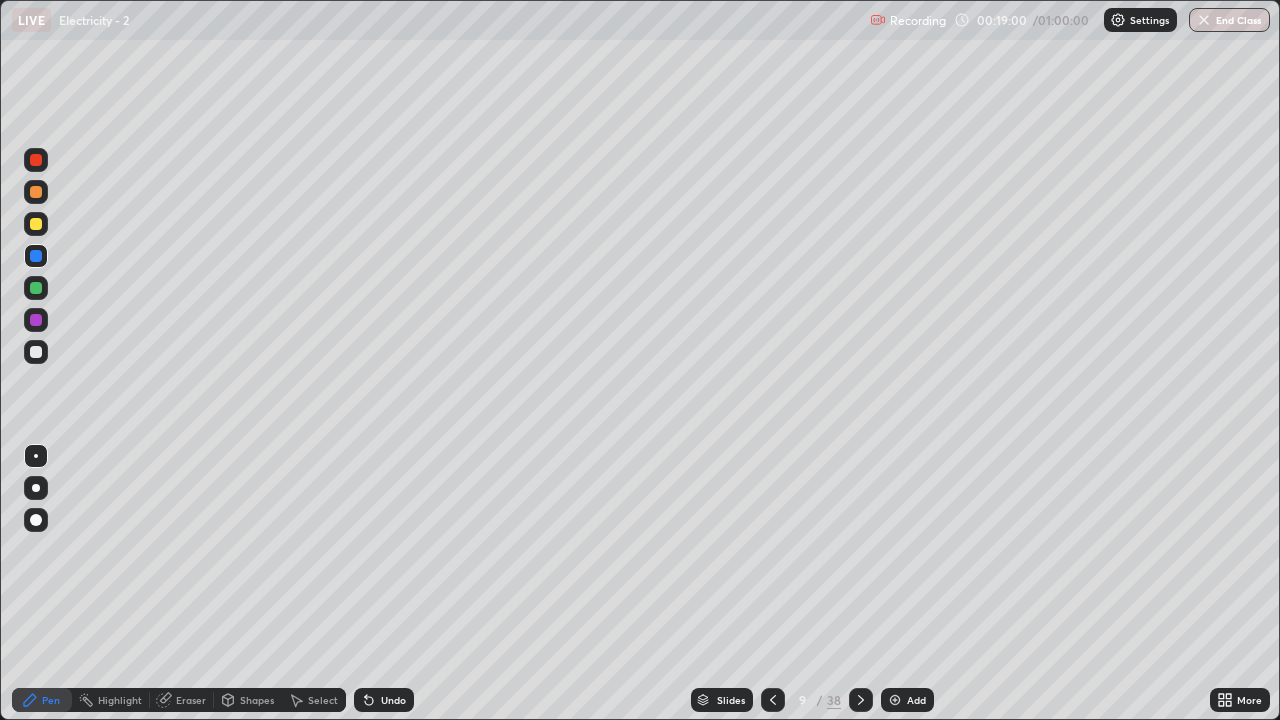 click at bounding box center [895, 700] 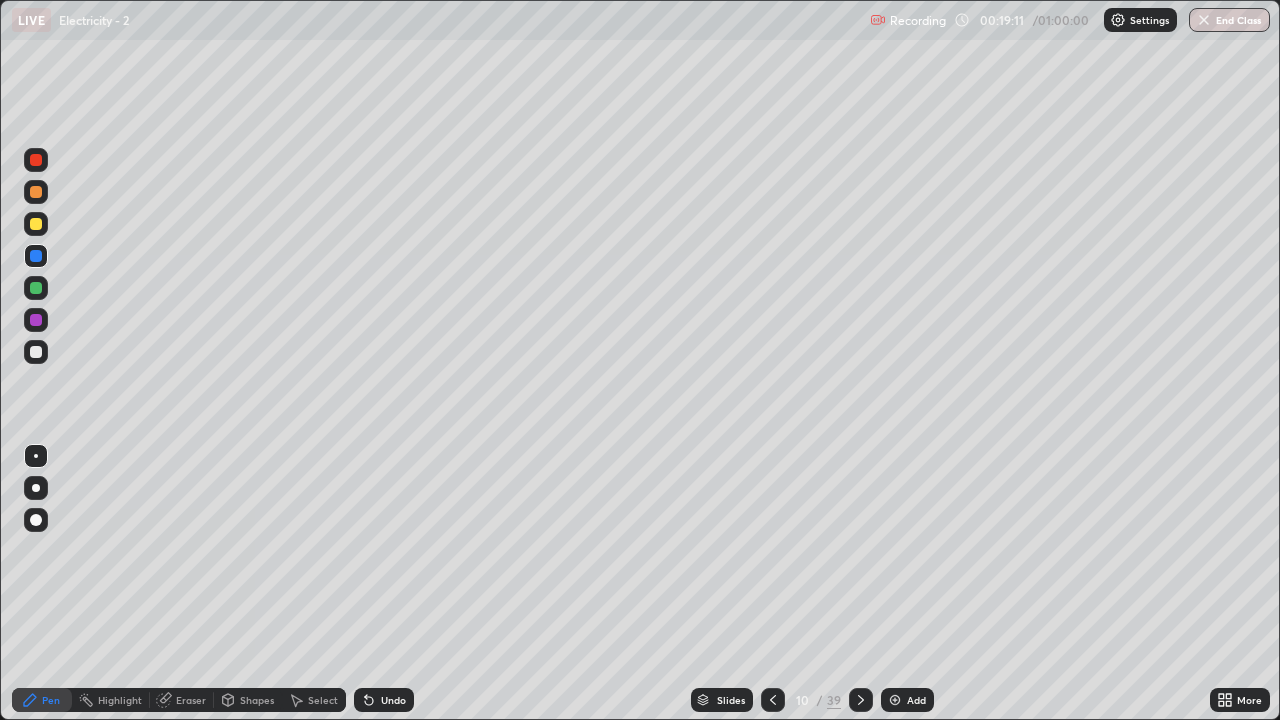 click on "Pen" at bounding box center [51, 700] 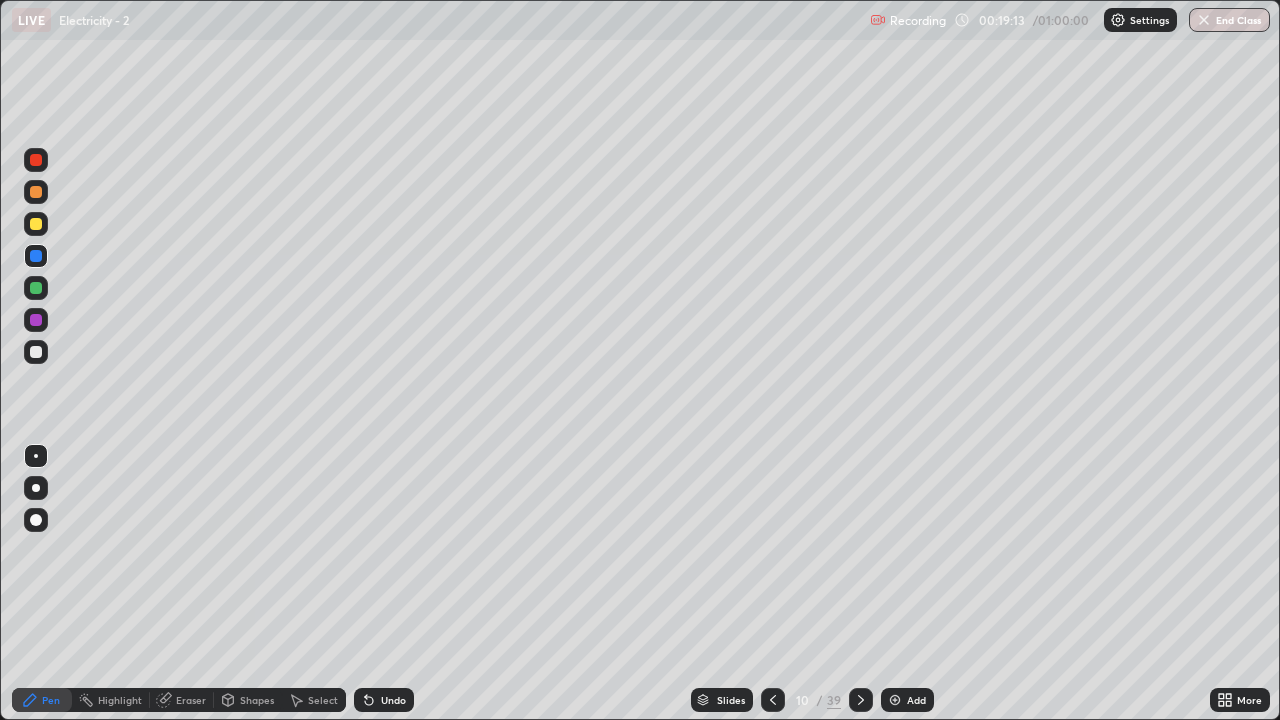 click at bounding box center (36, 288) 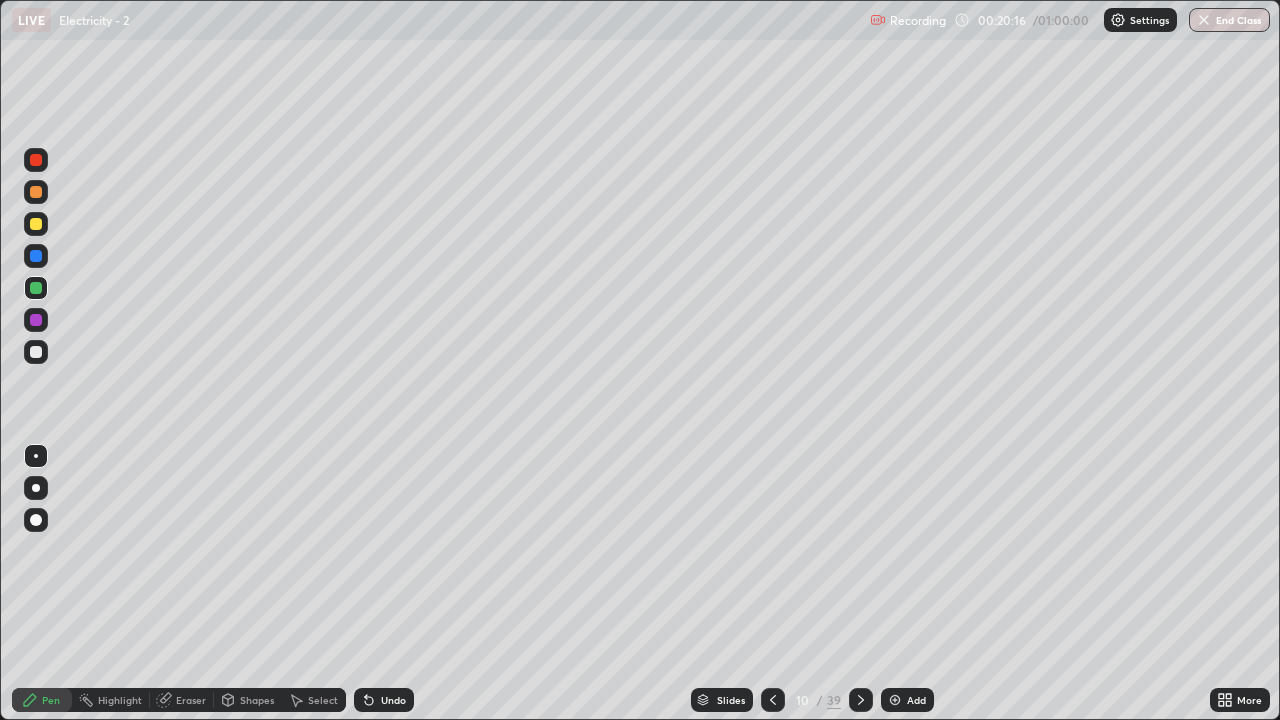 click at bounding box center [773, 700] 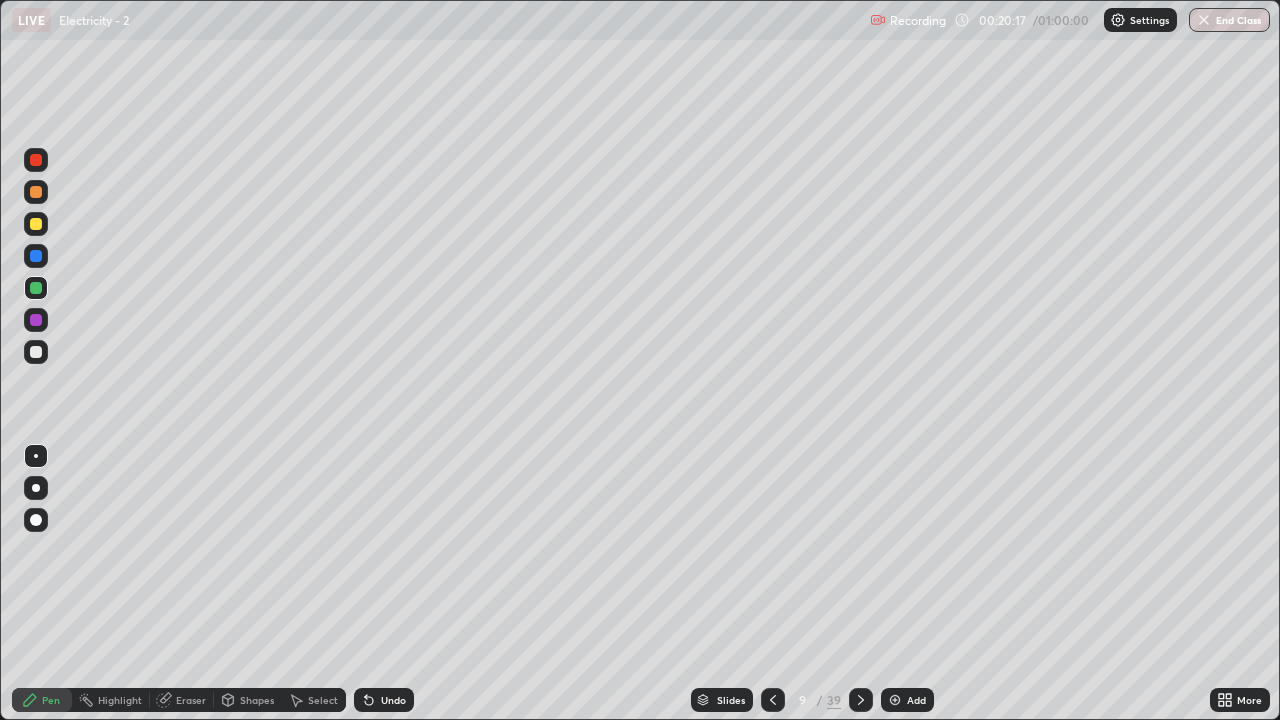 click at bounding box center (773, 700) 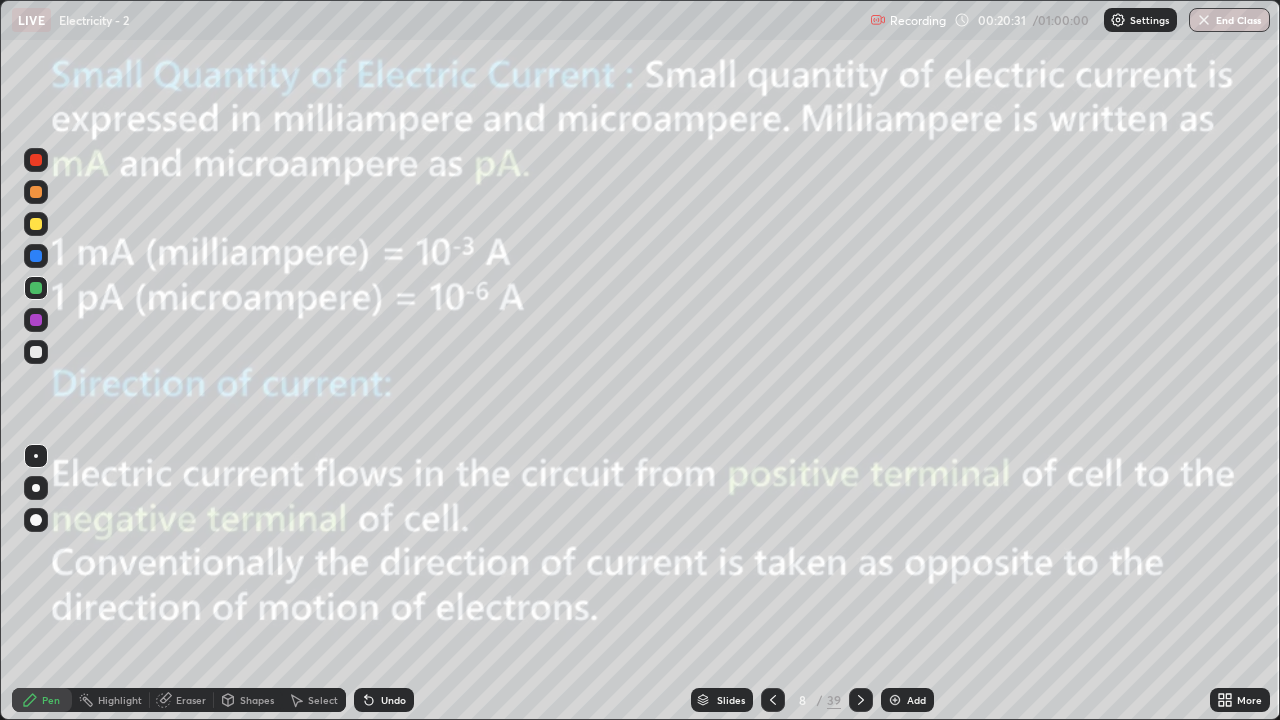 click at bounding box center [861, 700] 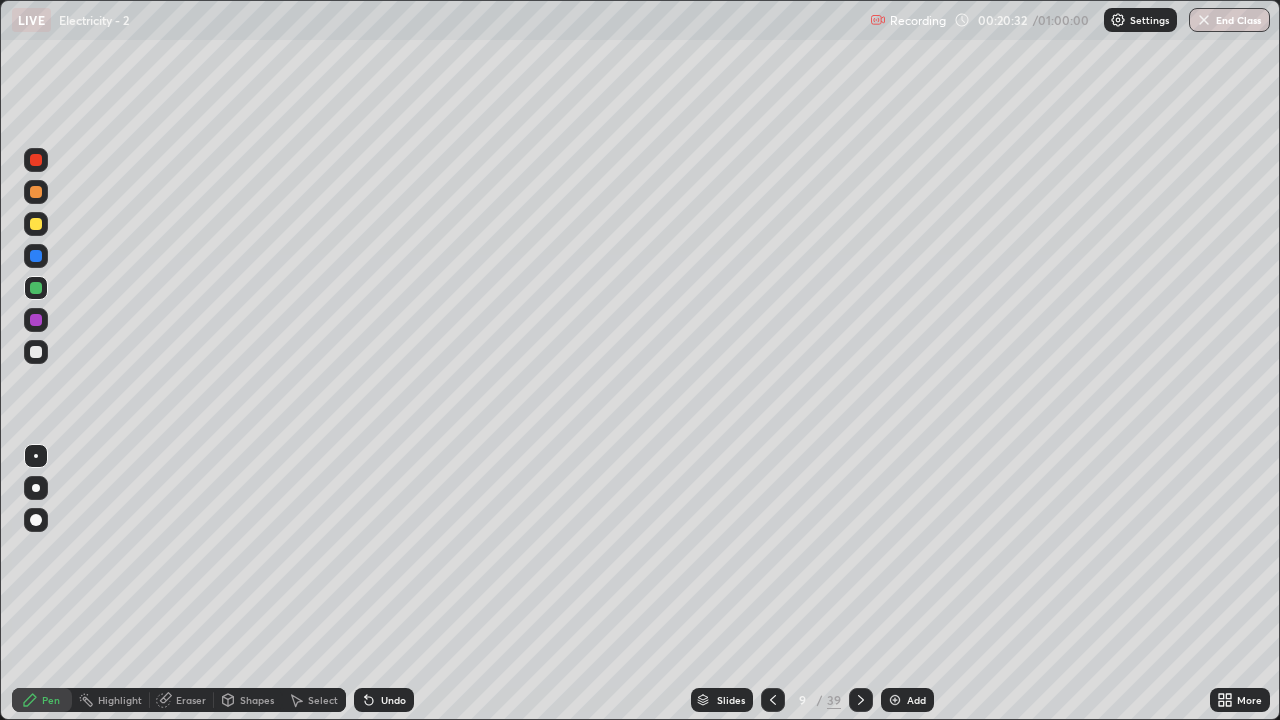 click at bounding box center (861, 700) 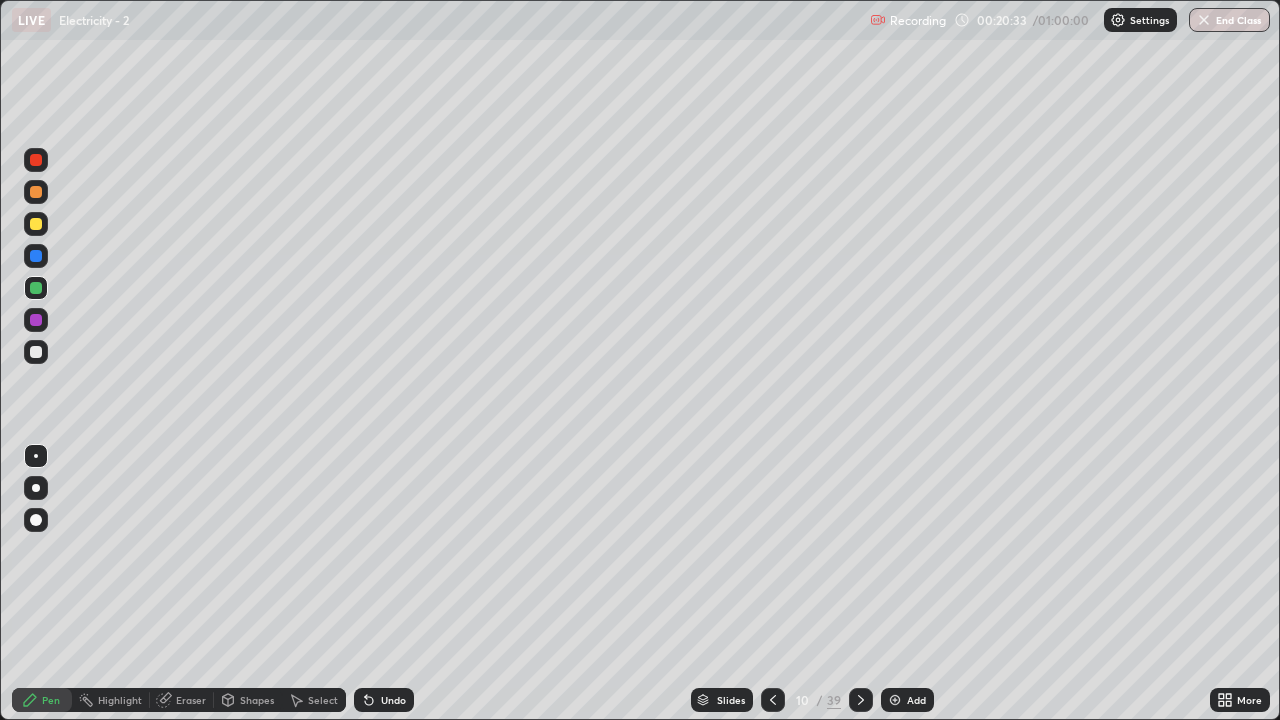 click 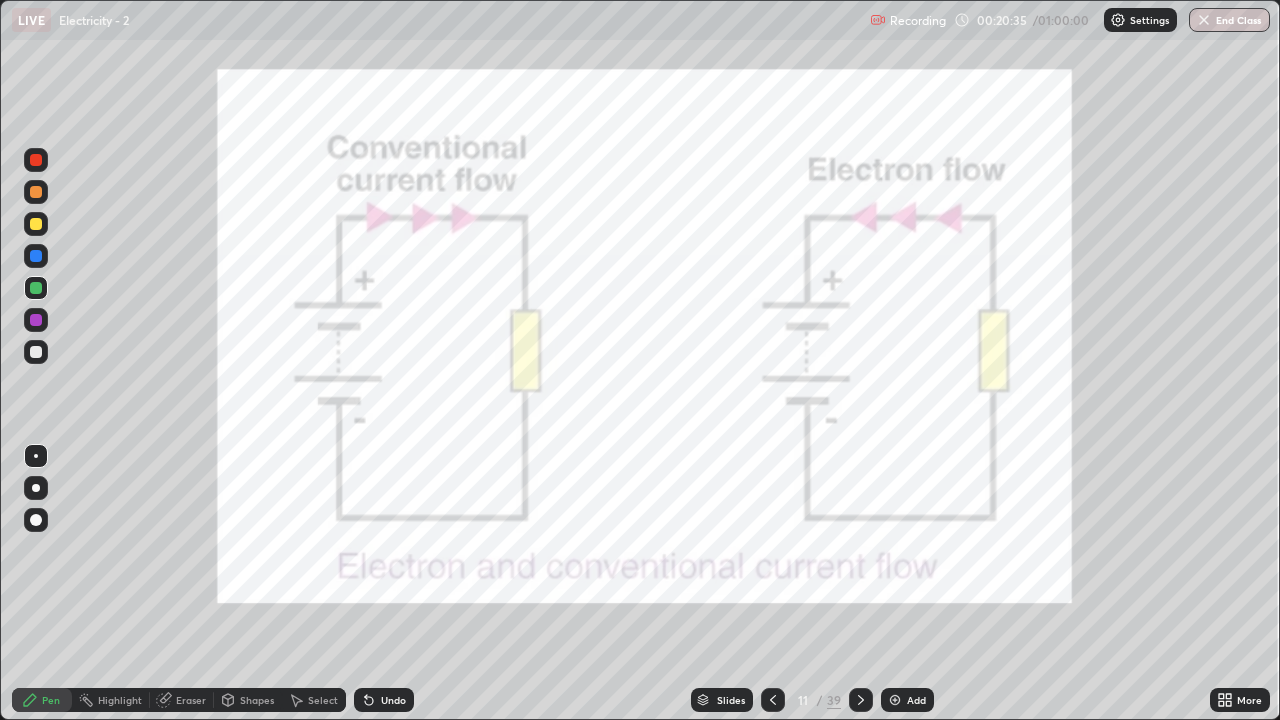 click 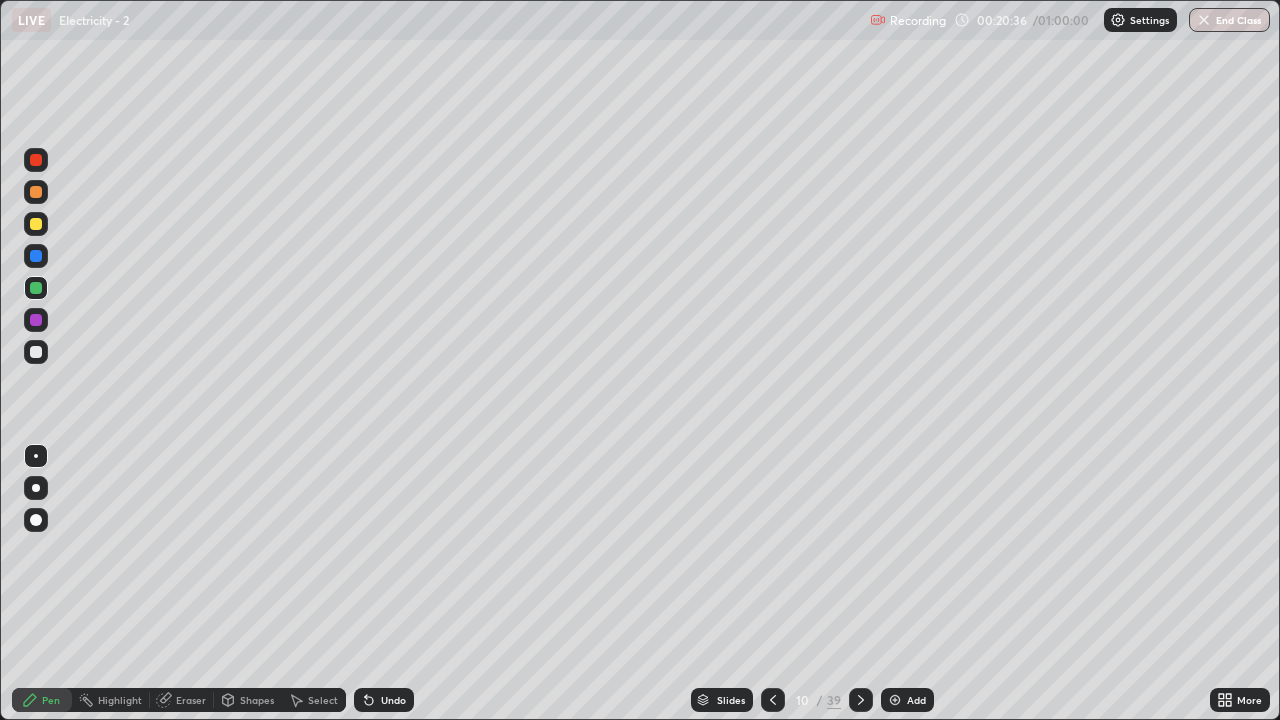 click at bounding box center (861, 700) 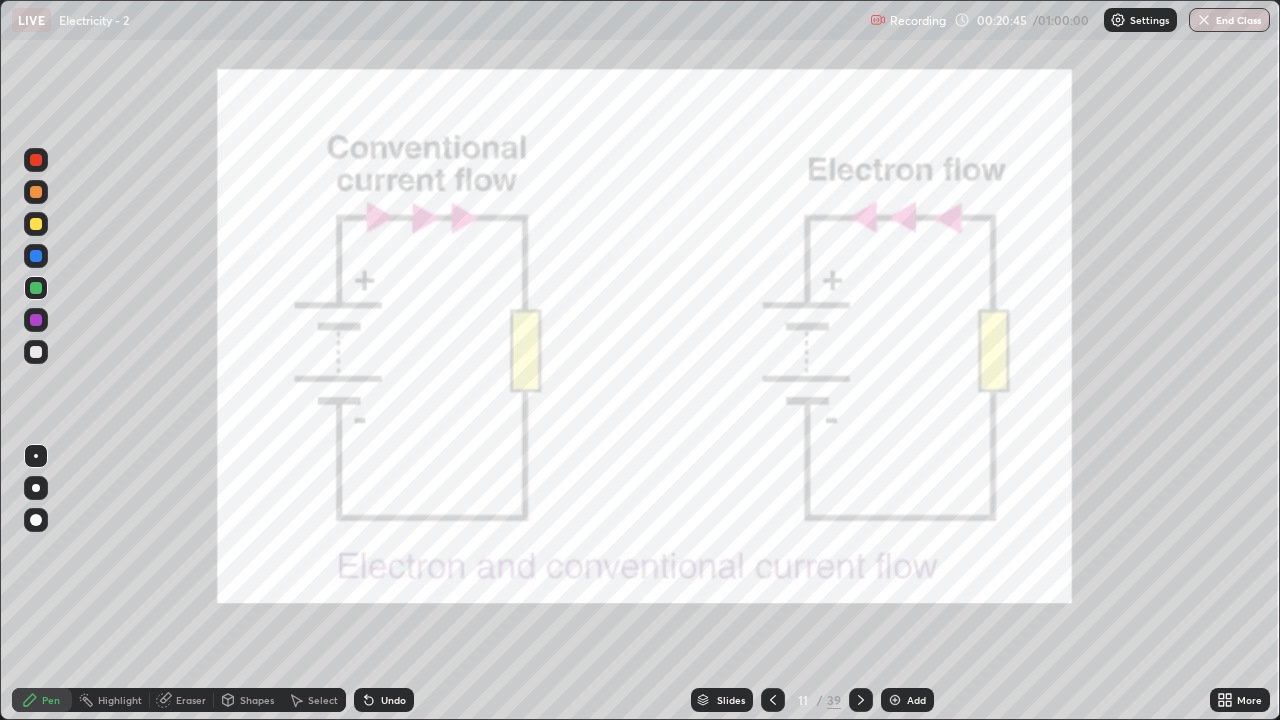 click at bounding box center [773, 700] 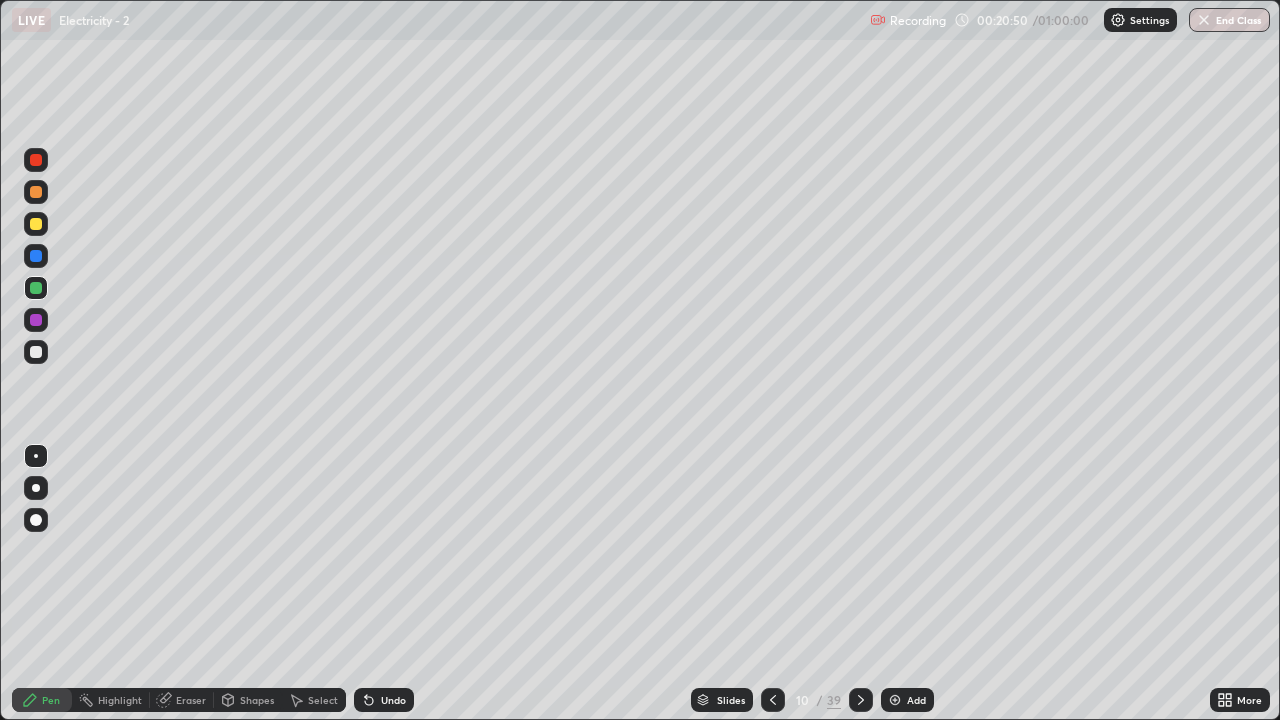 click 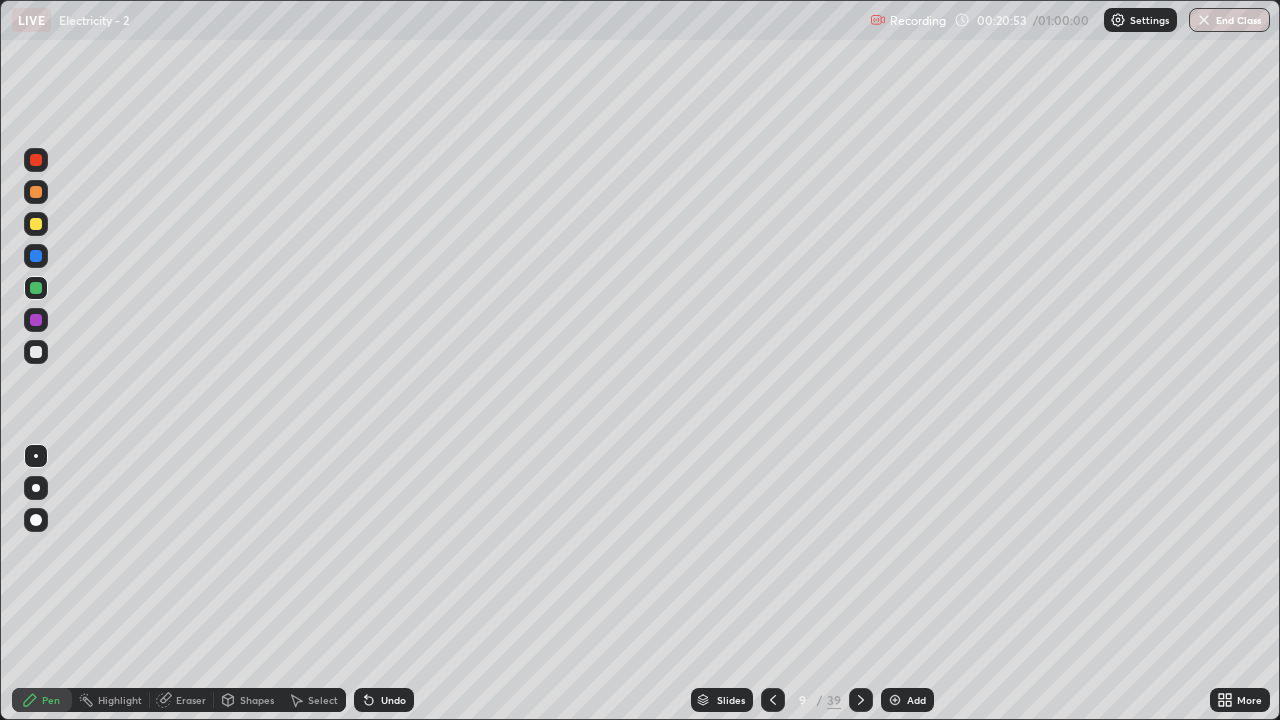 click 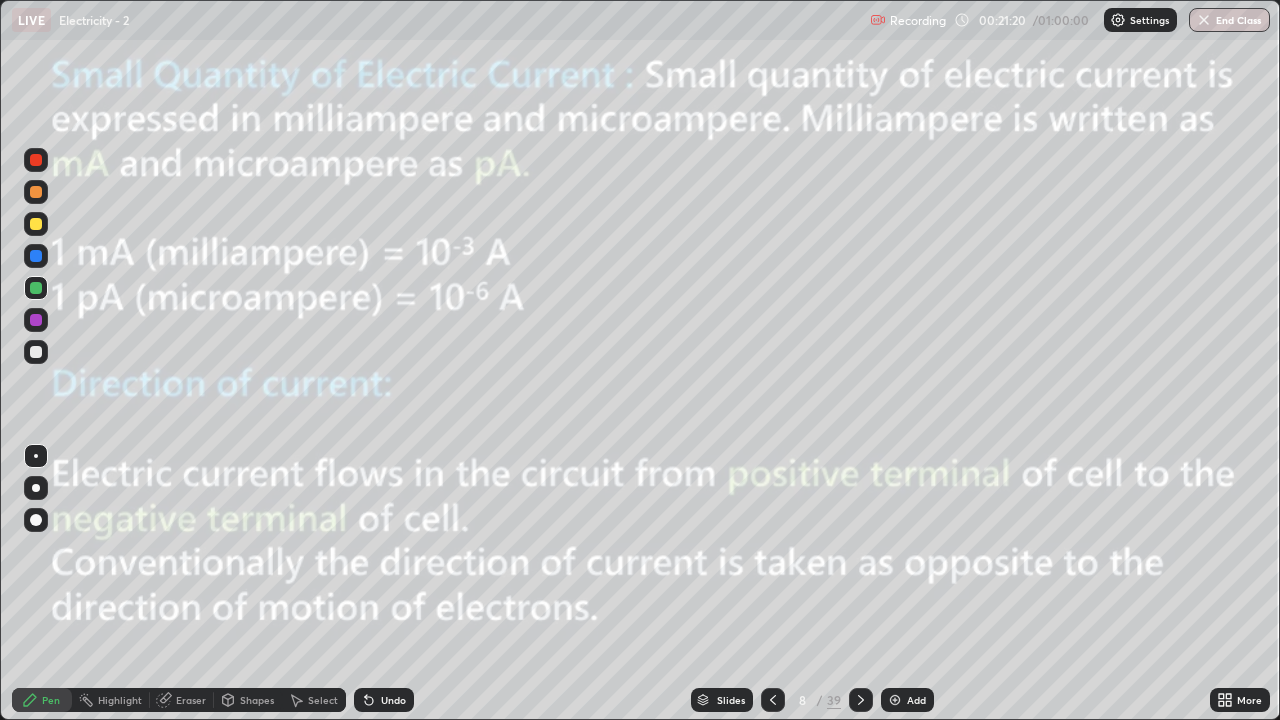 click at bounding box center (861, 700) 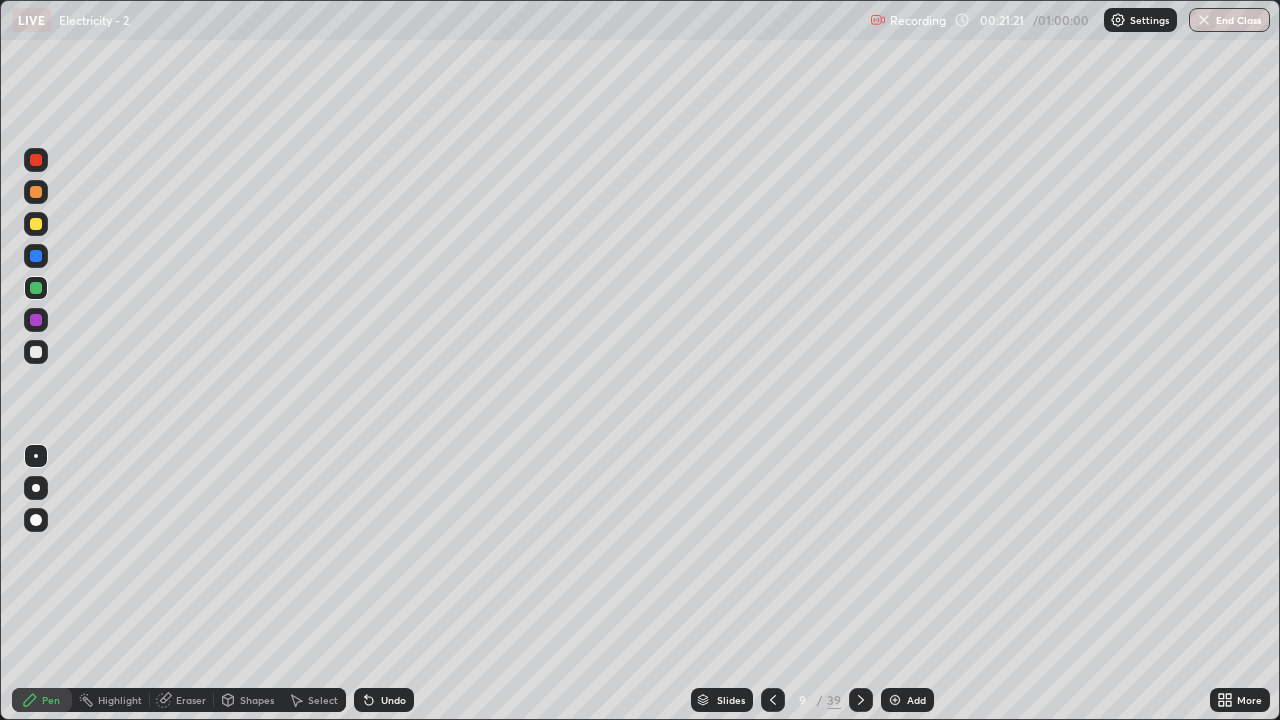 click at bounding box center [773, 700] 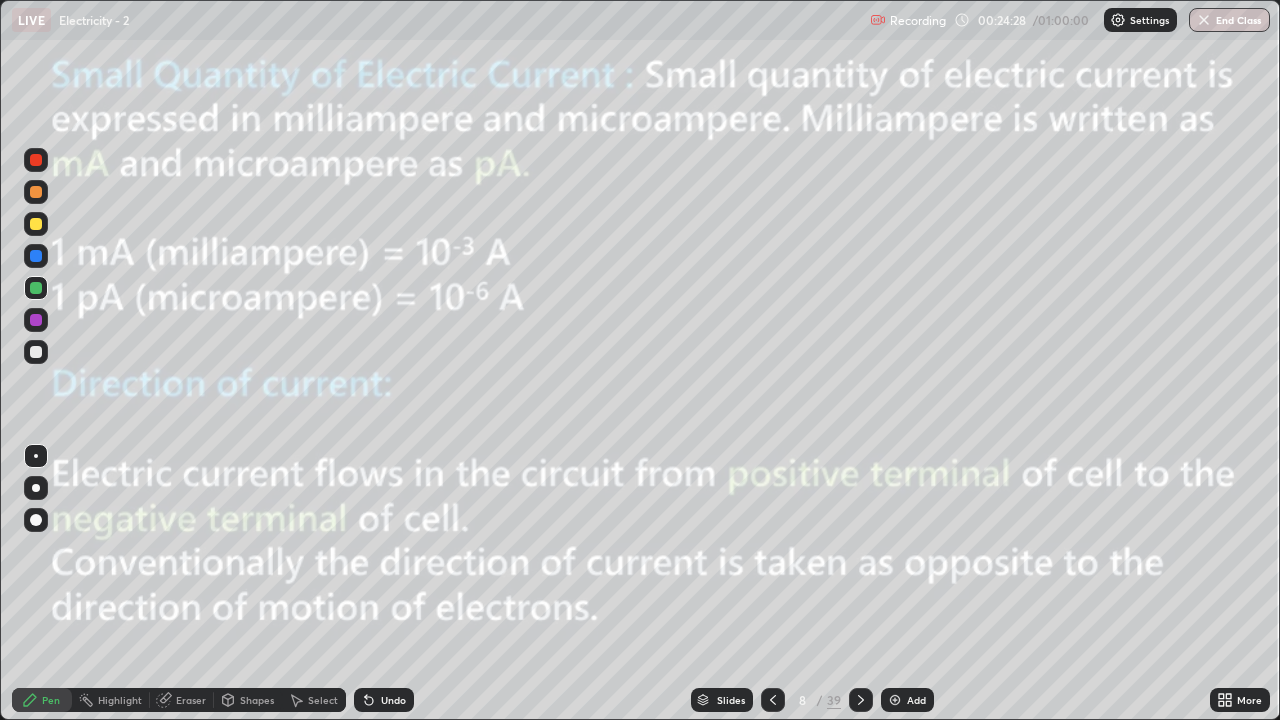 click 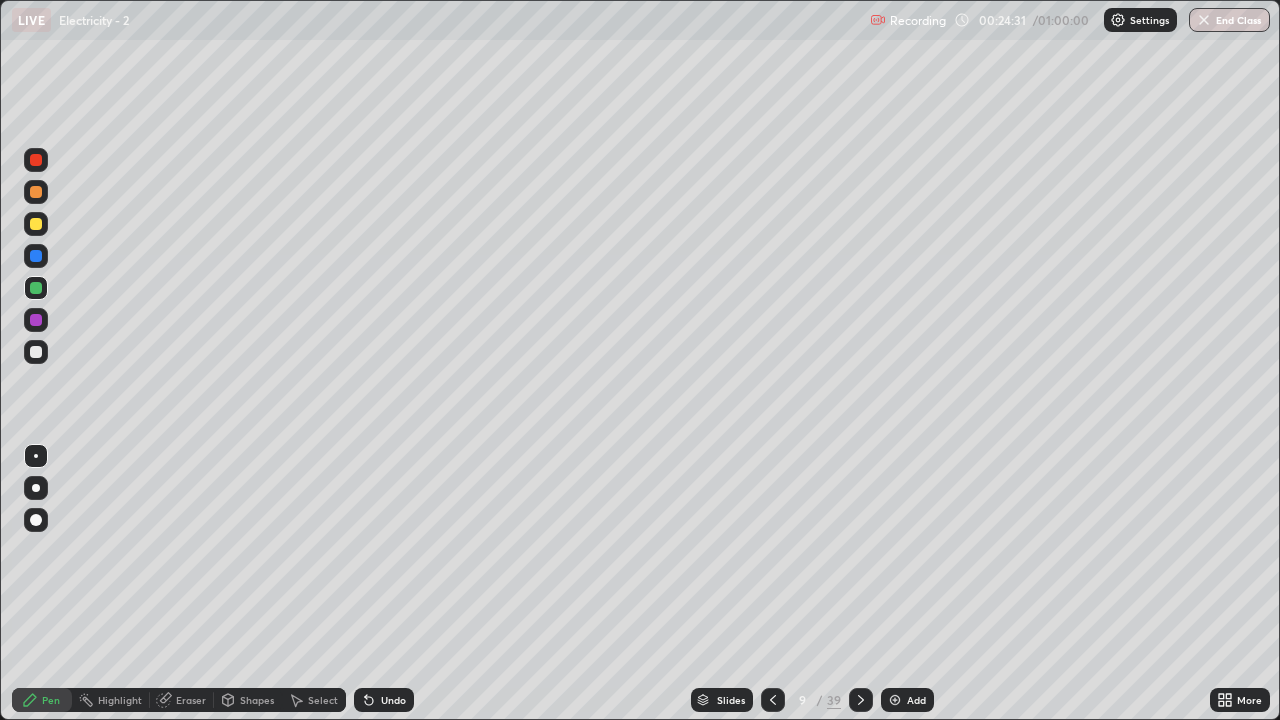 click 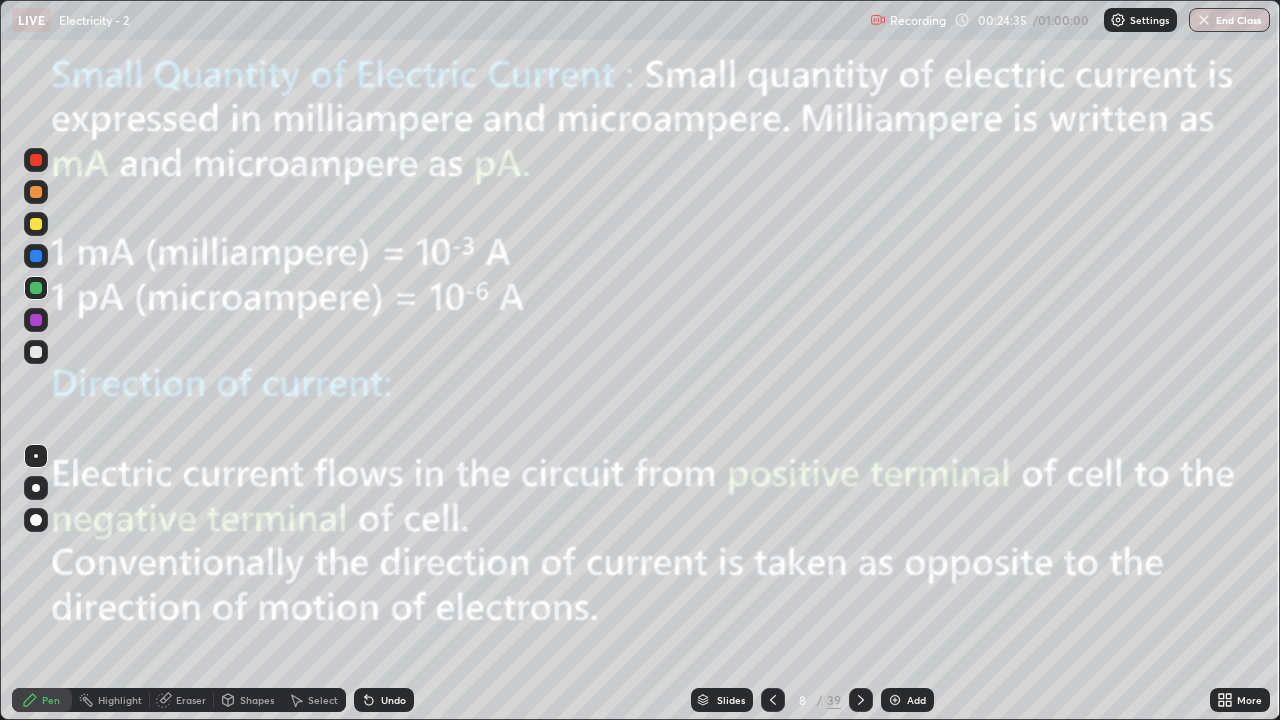 click at bounding box center [861, 700] 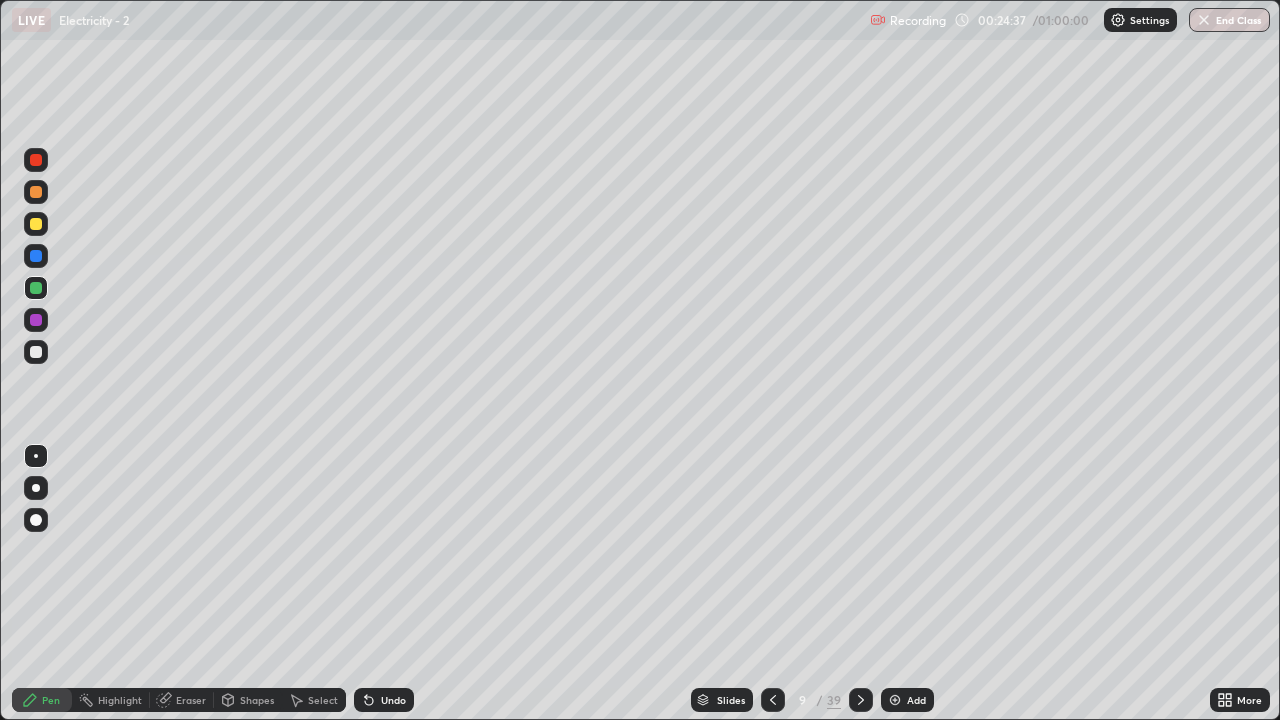 click at bounding box center (861, 700) 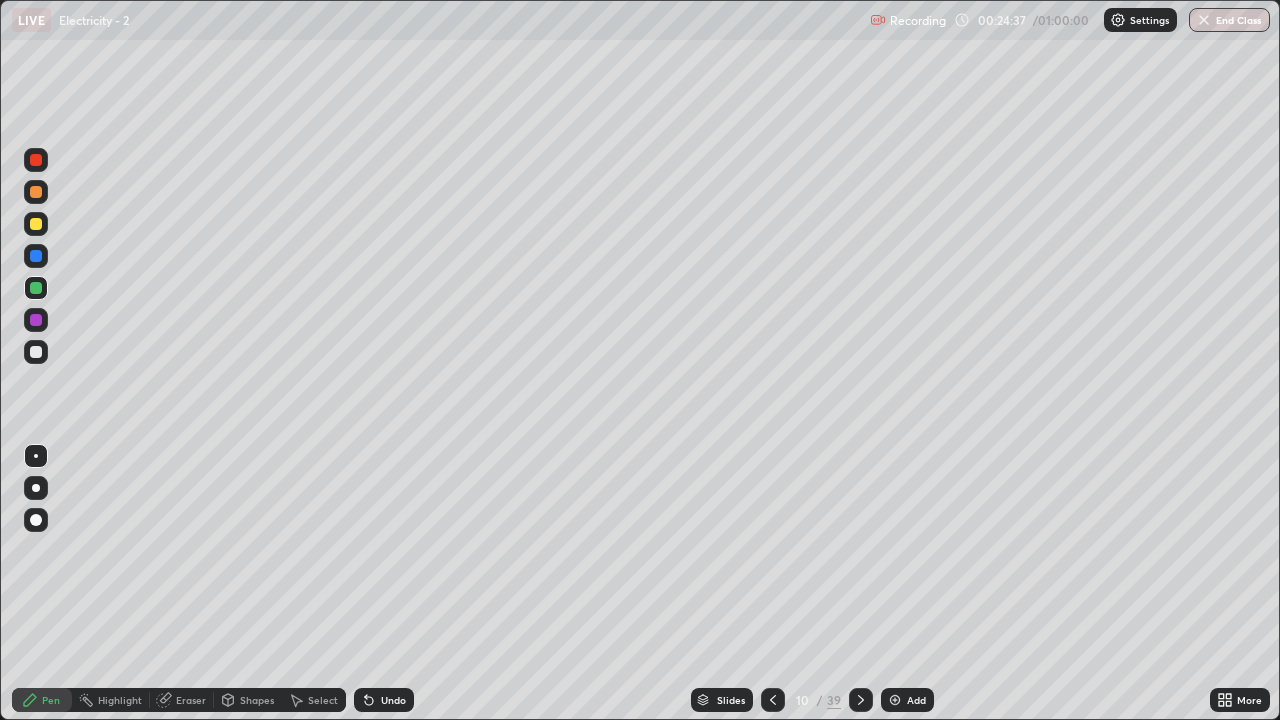 click on "39" at bounding box center [834, 700] 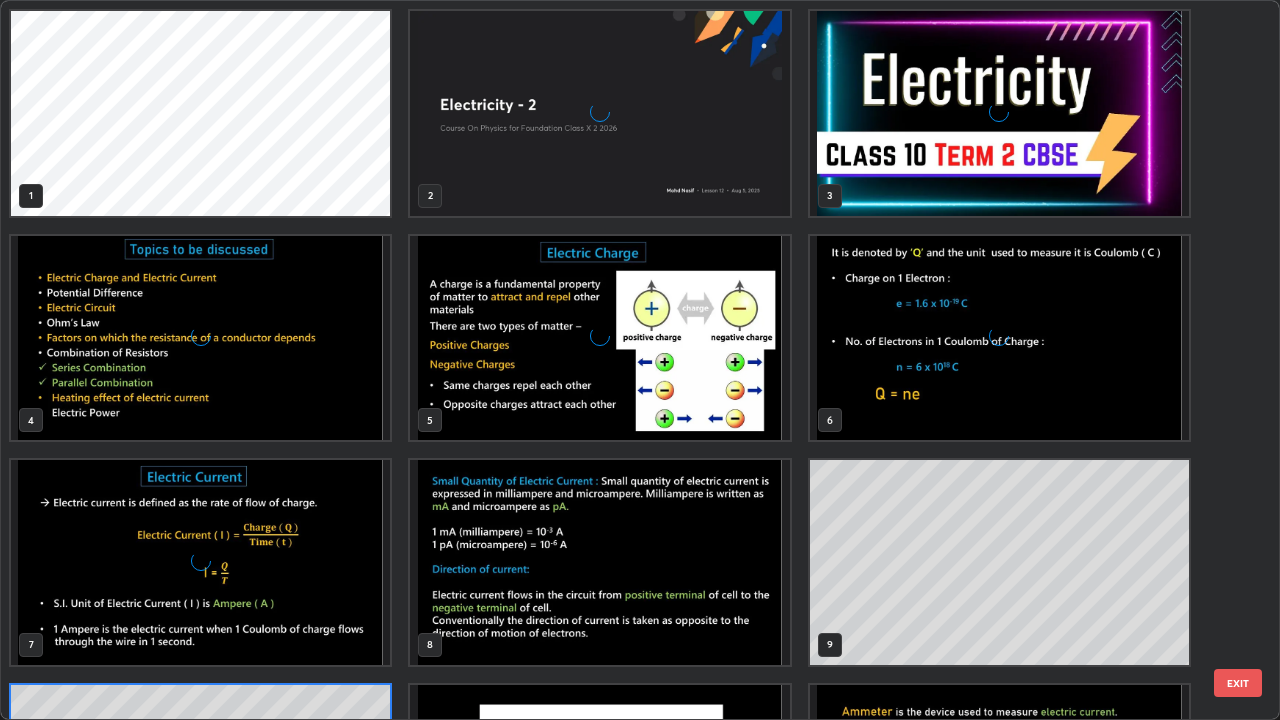 scroll, scrollTop: 180, scrollLeft: 0, axis: vertical 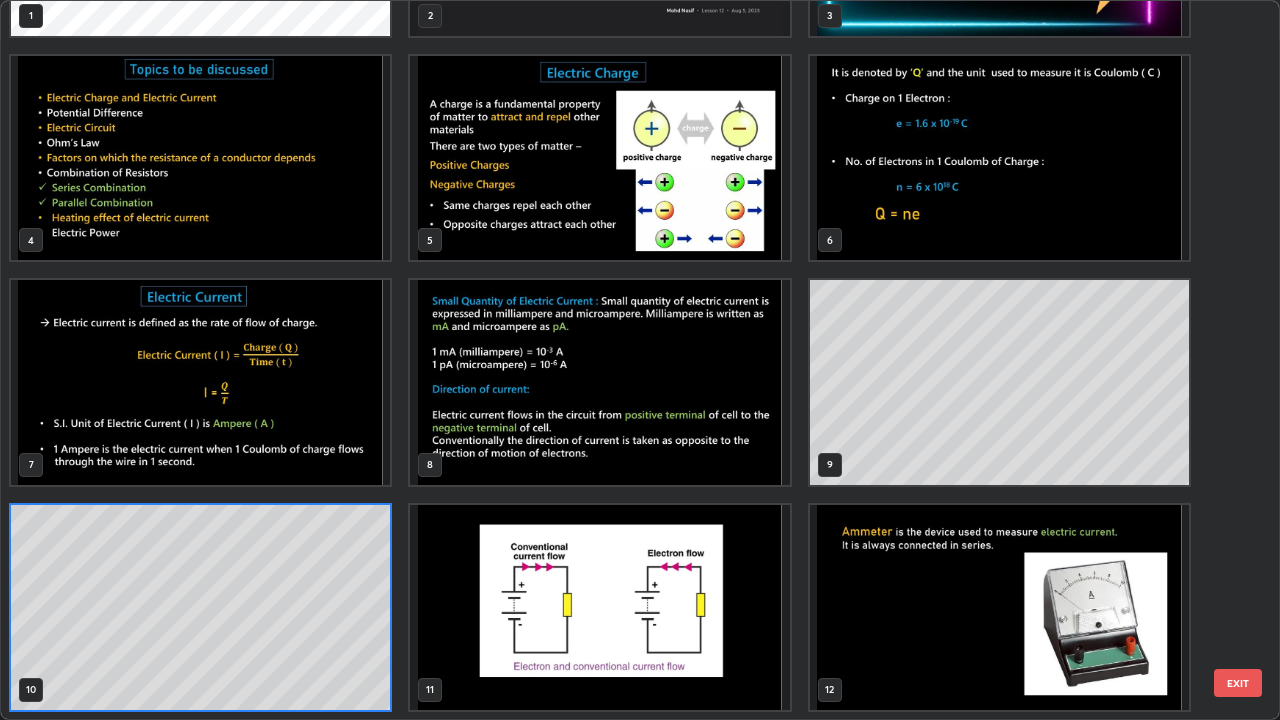 click at bounding box center (599, 607) 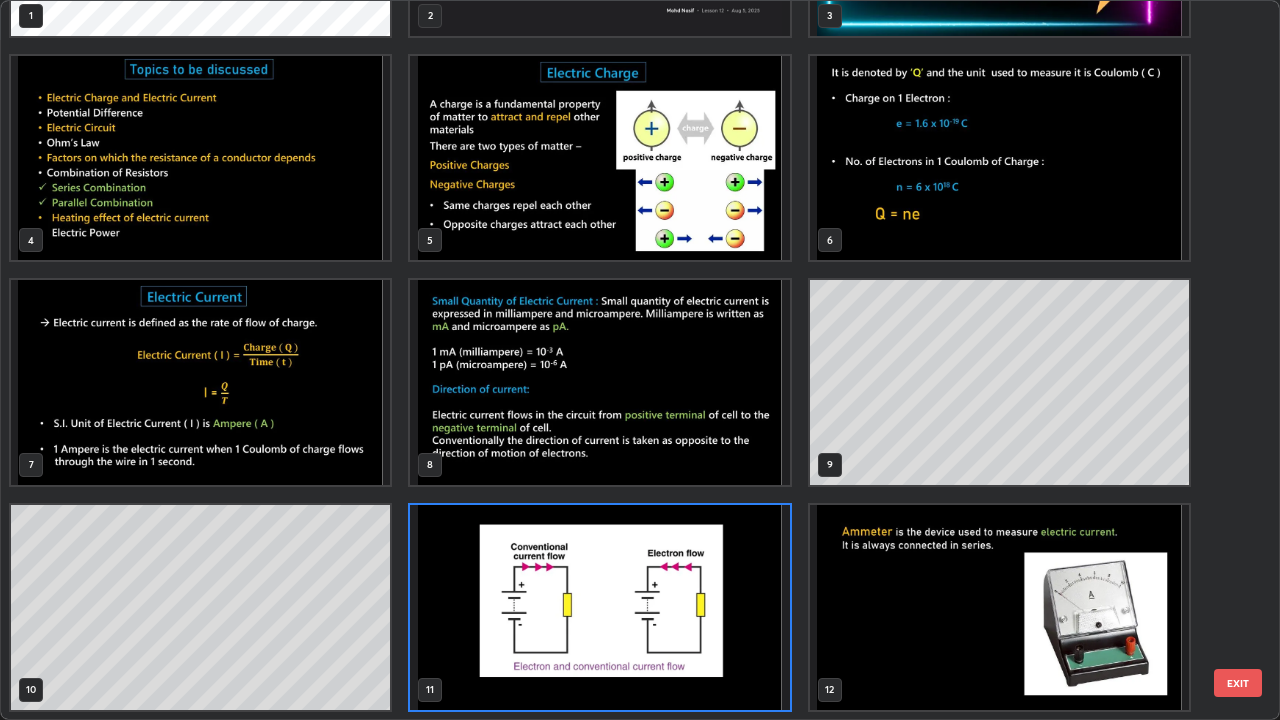 click at bounding box center (599, 607) 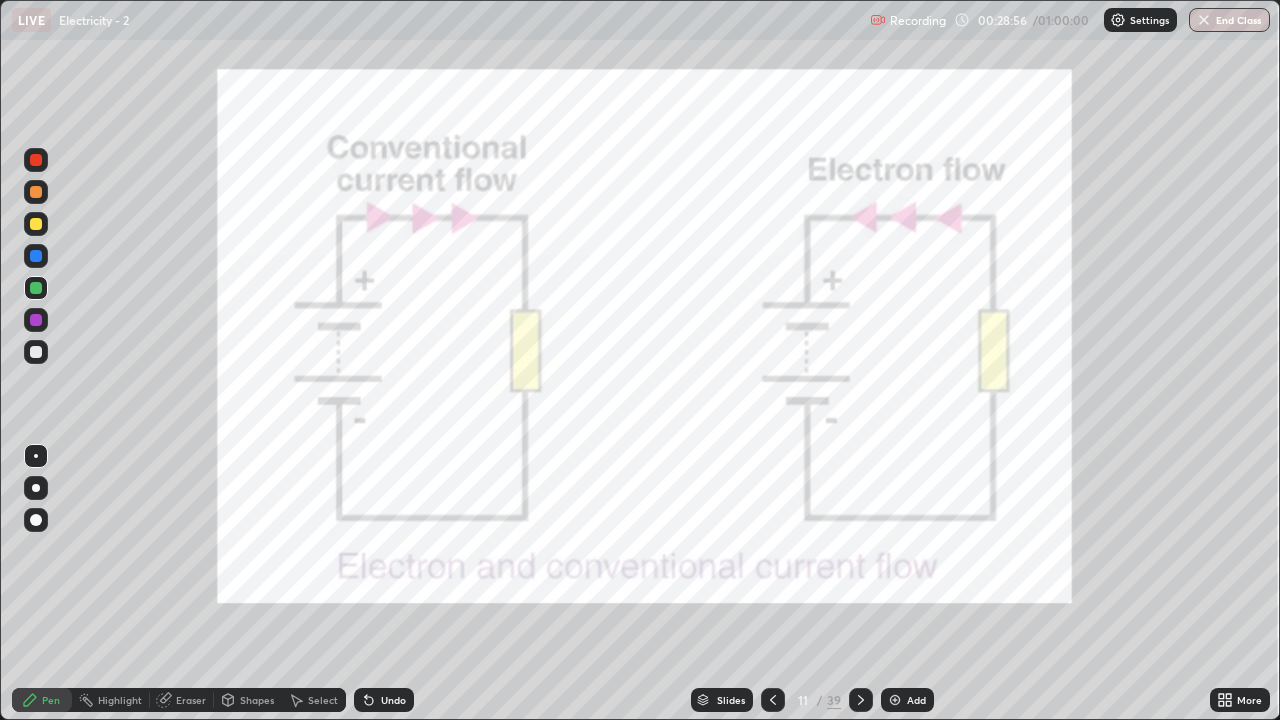 click 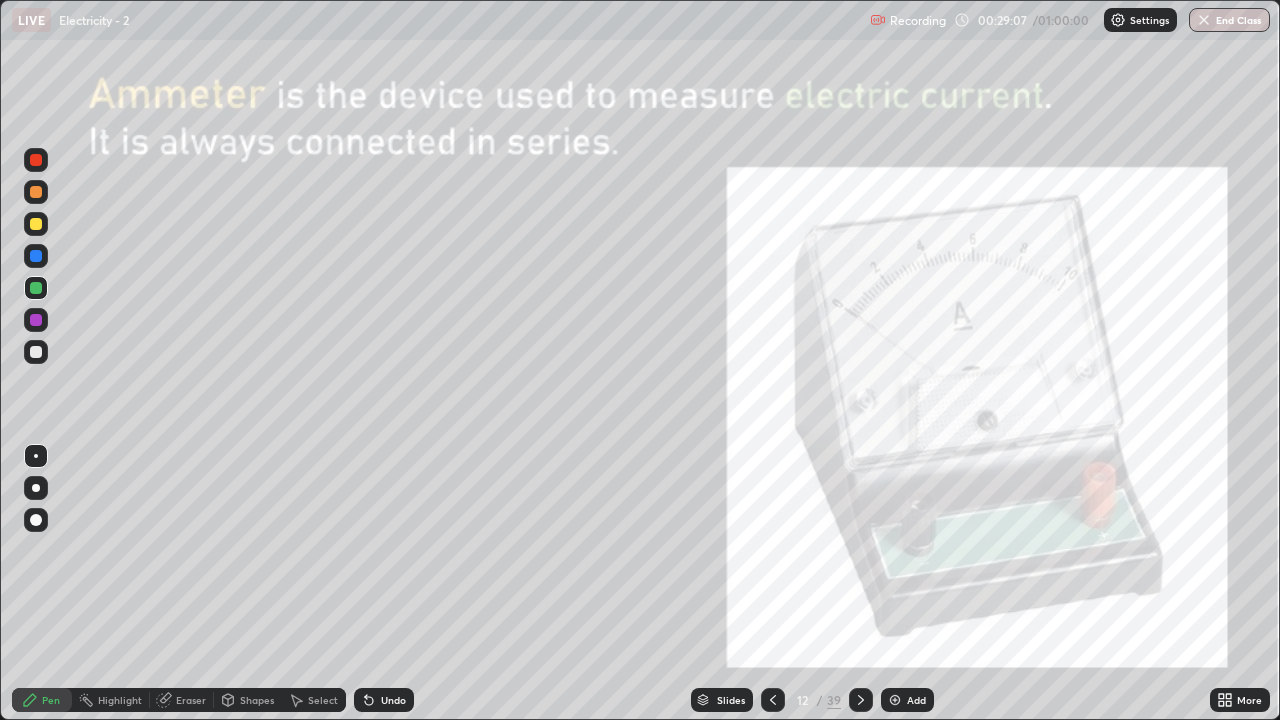 click at bounding box center (36, 288) 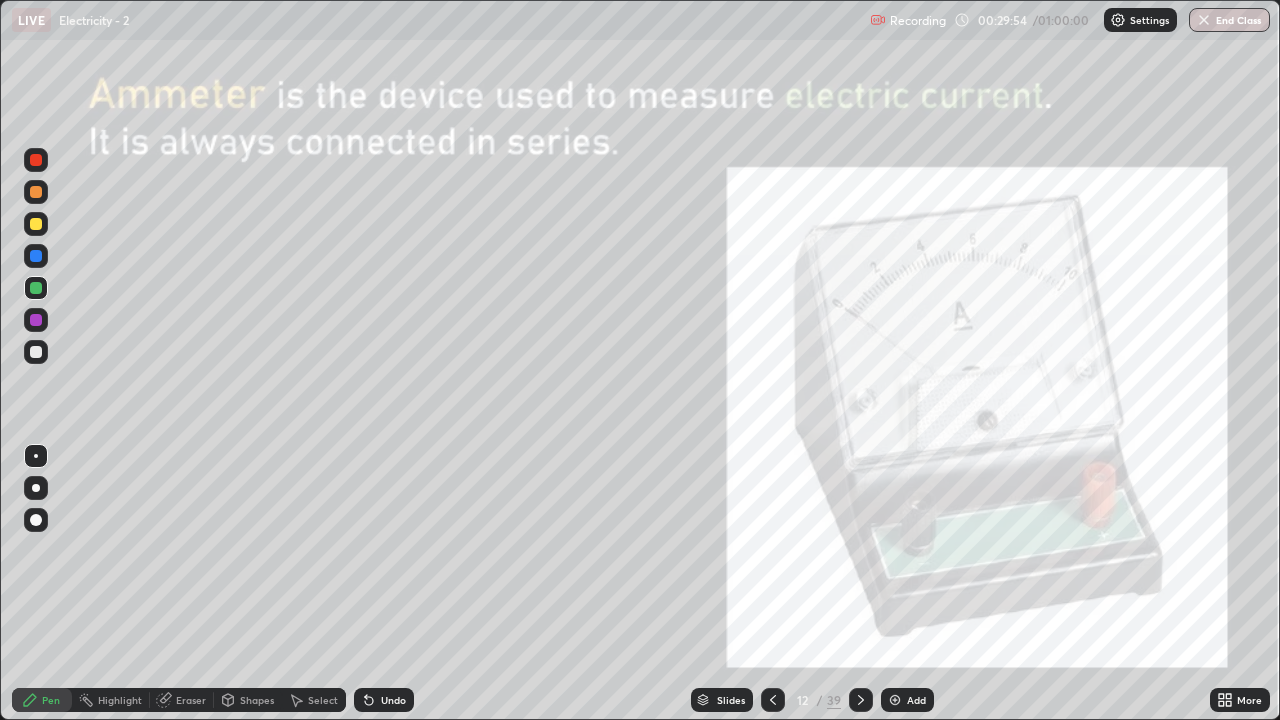 click at bounding box center (861, 700) 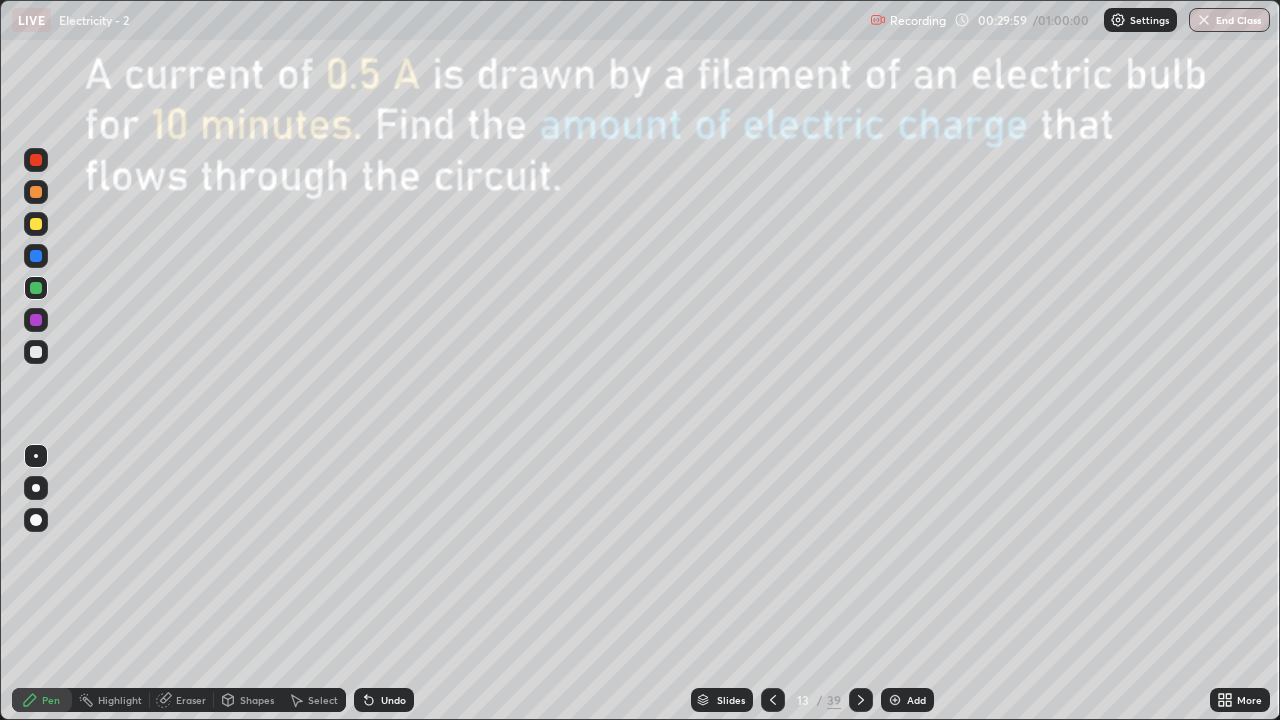 click at bounding box center (861, 700) 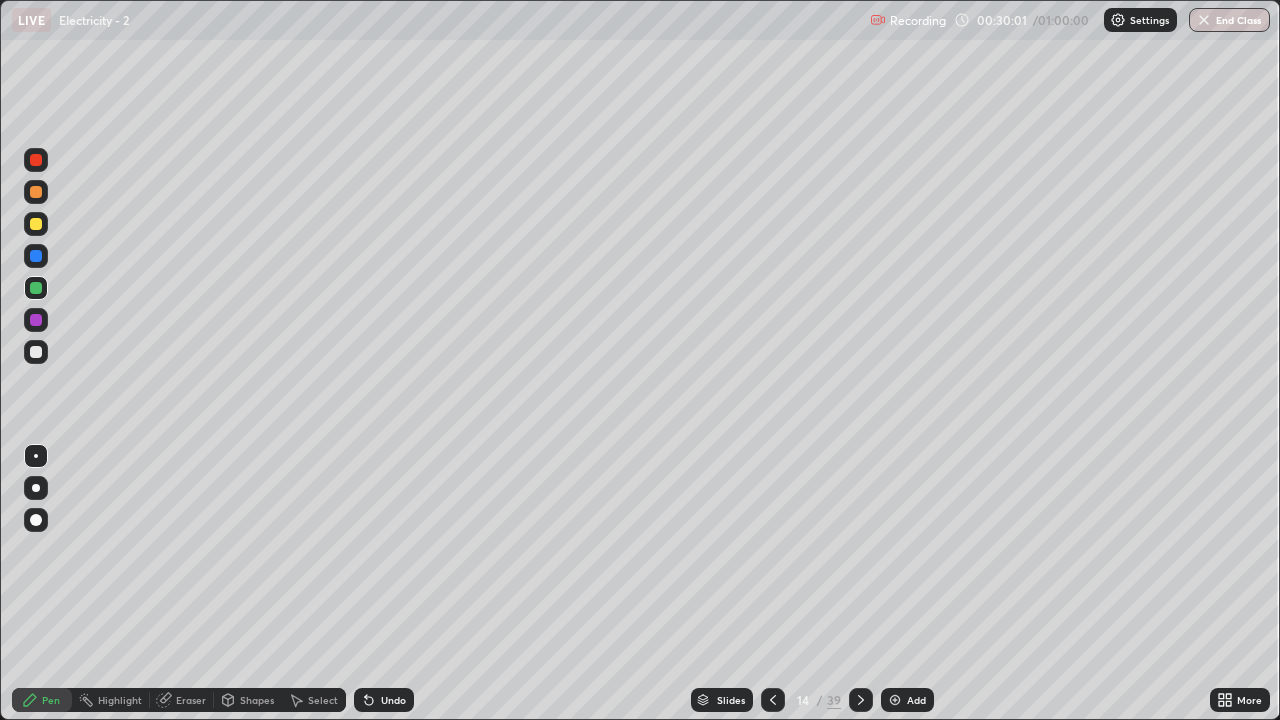 click 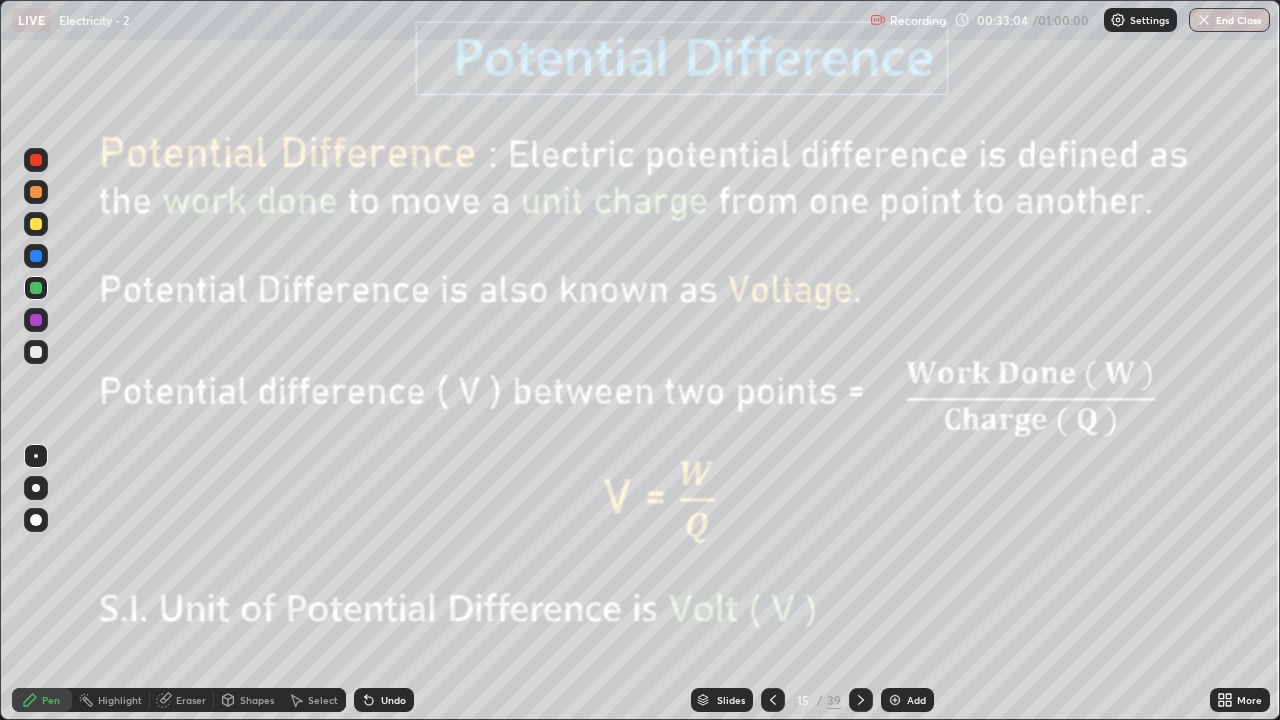 click at bounding box center [861, 700] 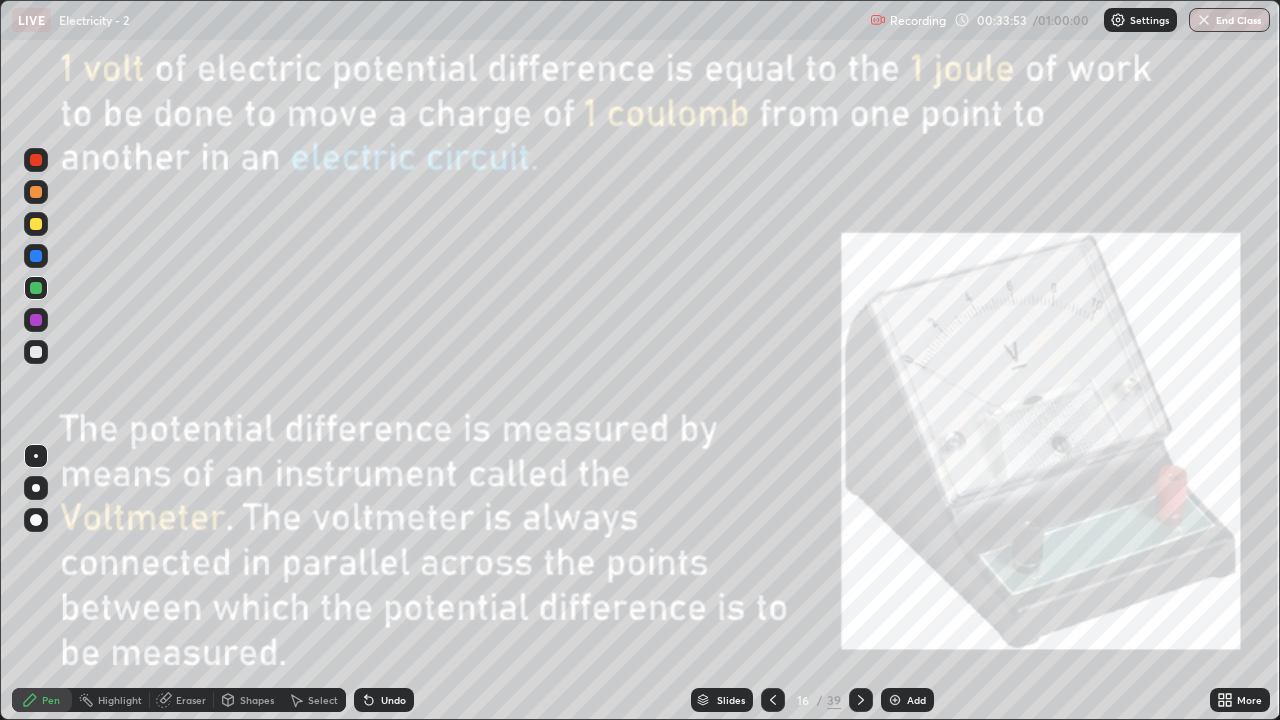 click 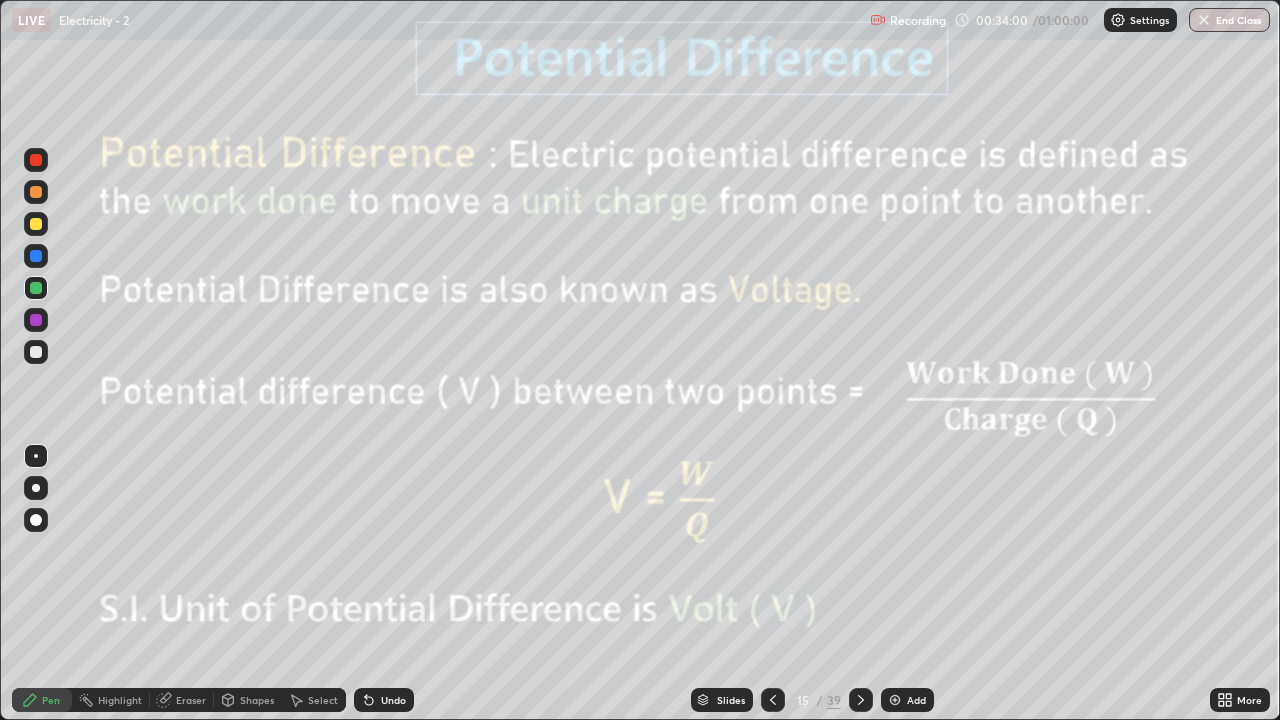 click on "Eraser" at bounding box center (191, 700) 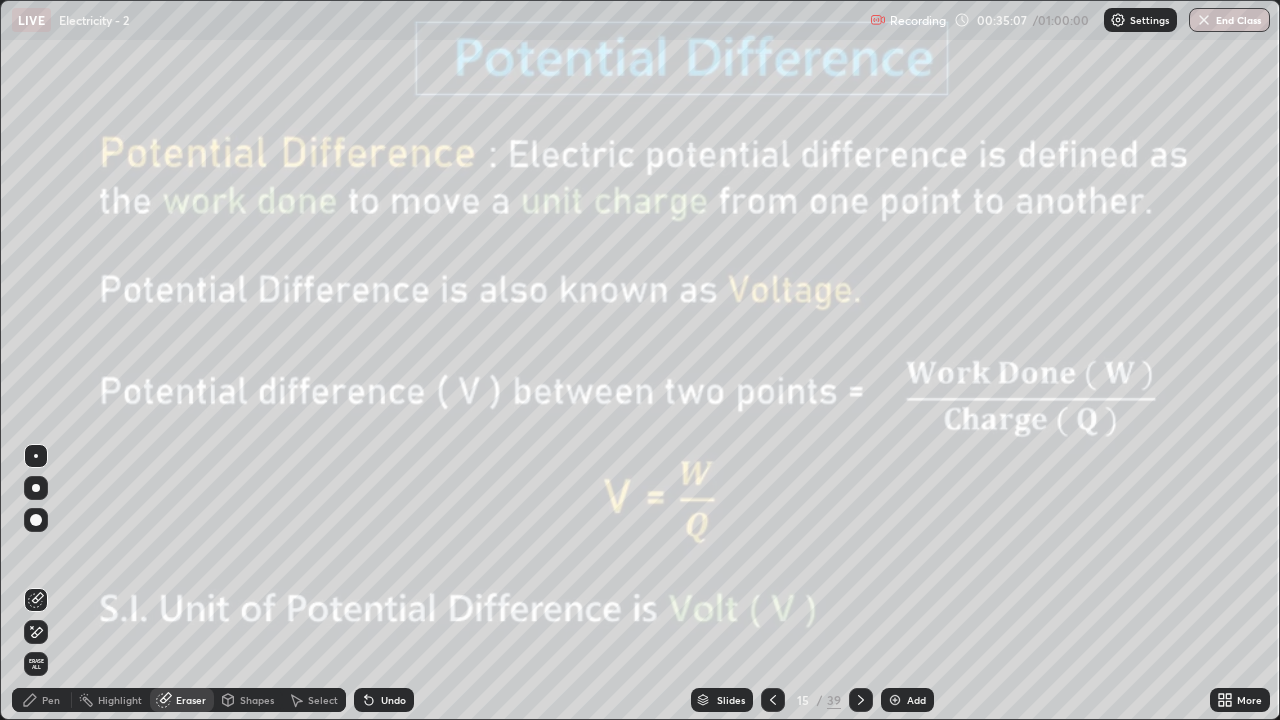 click 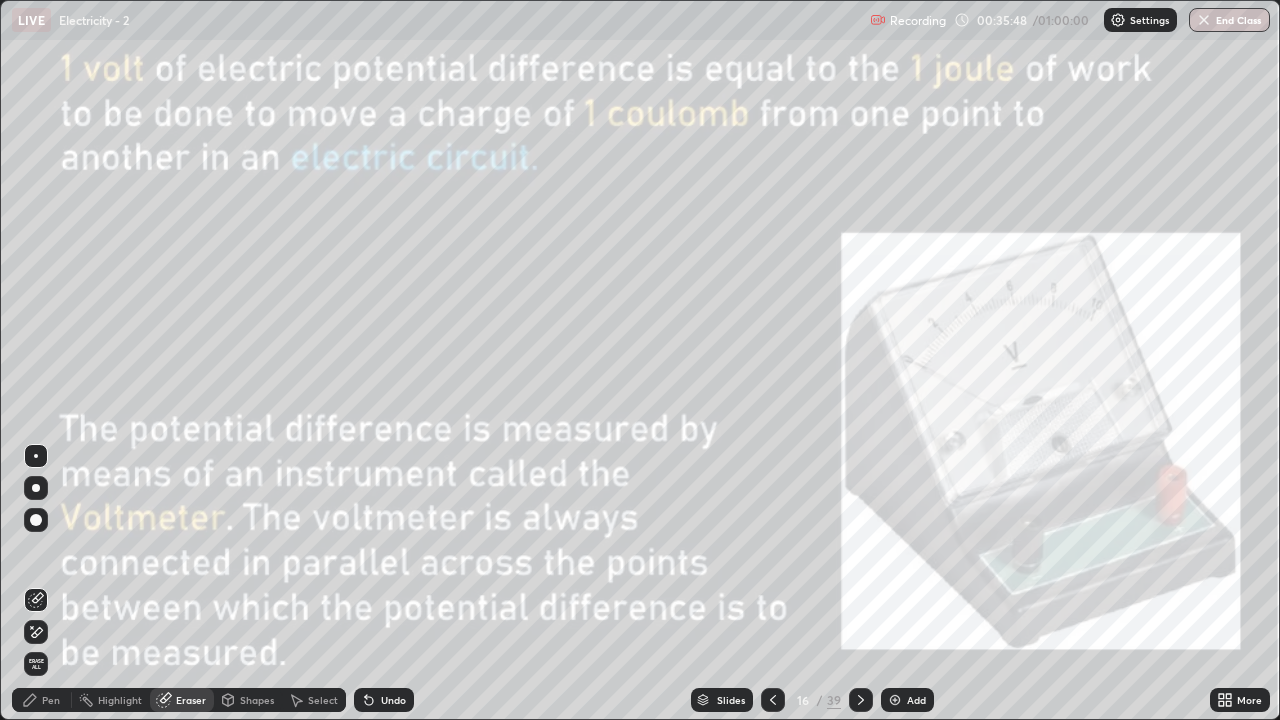 click on "Pen" at bounding box center [42, 700] 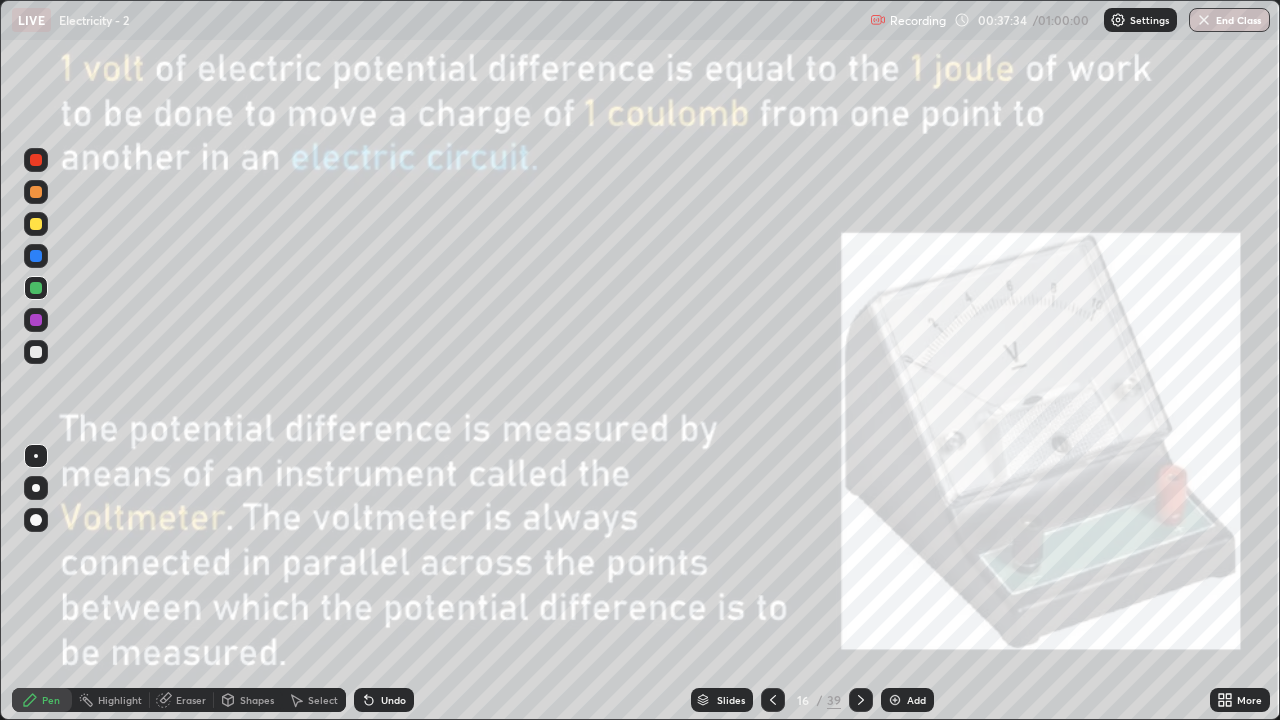 click 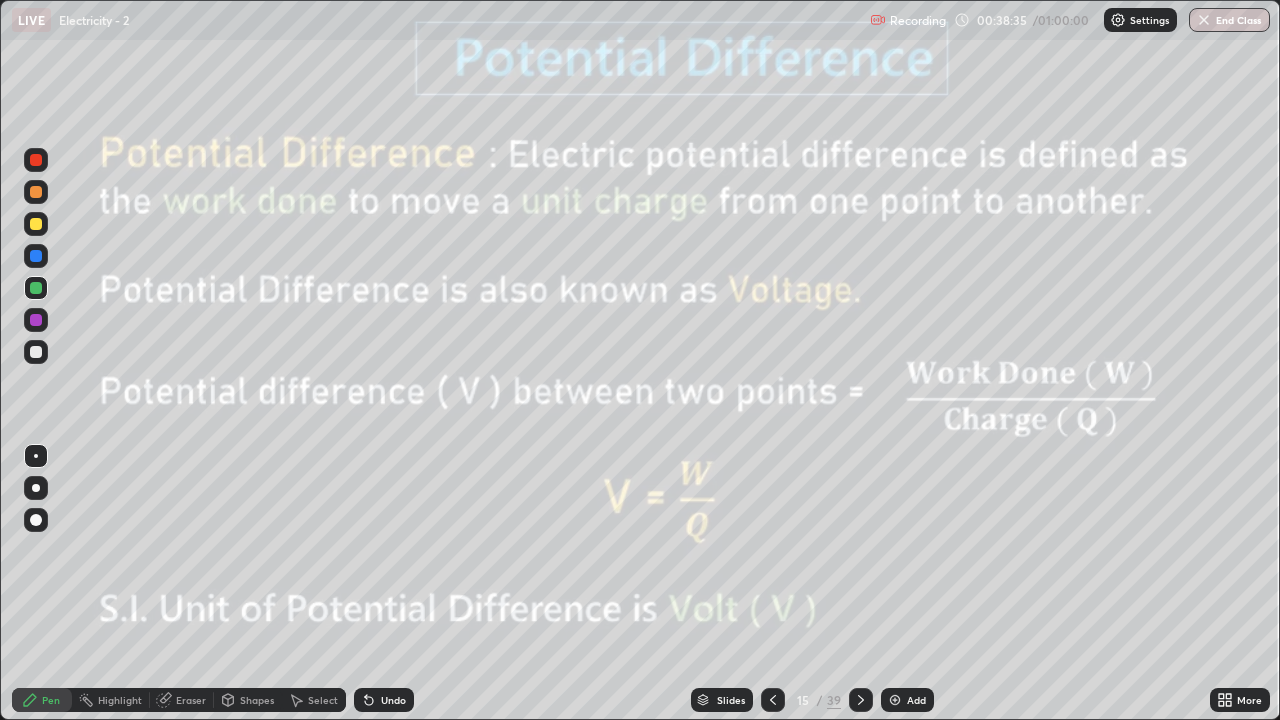 click 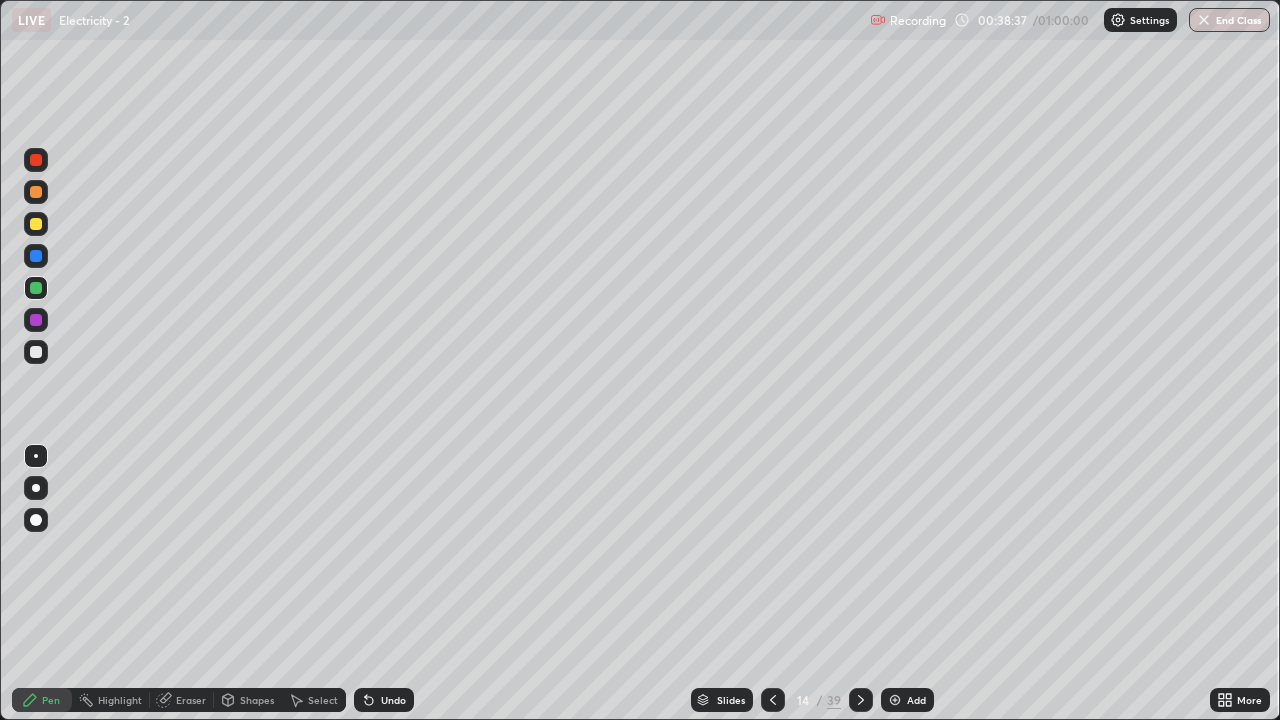 click at bounding box center [773, 700] 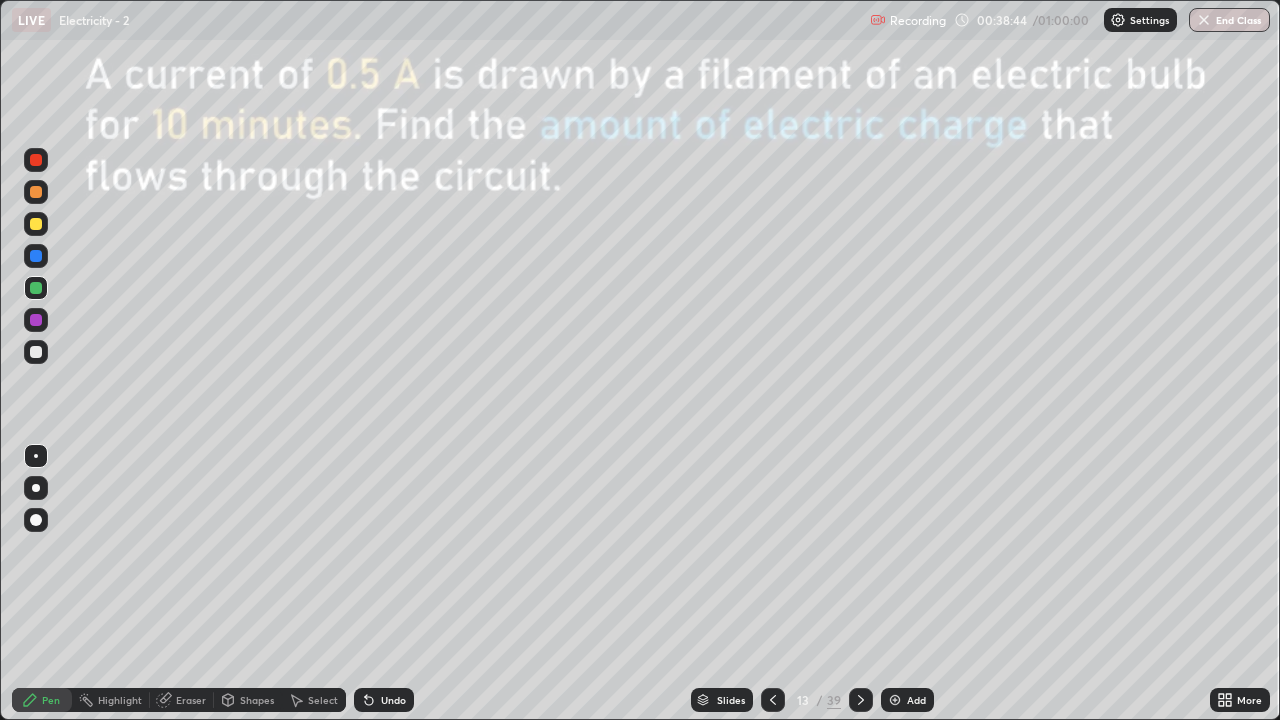 click at bounding box center [773, 700] 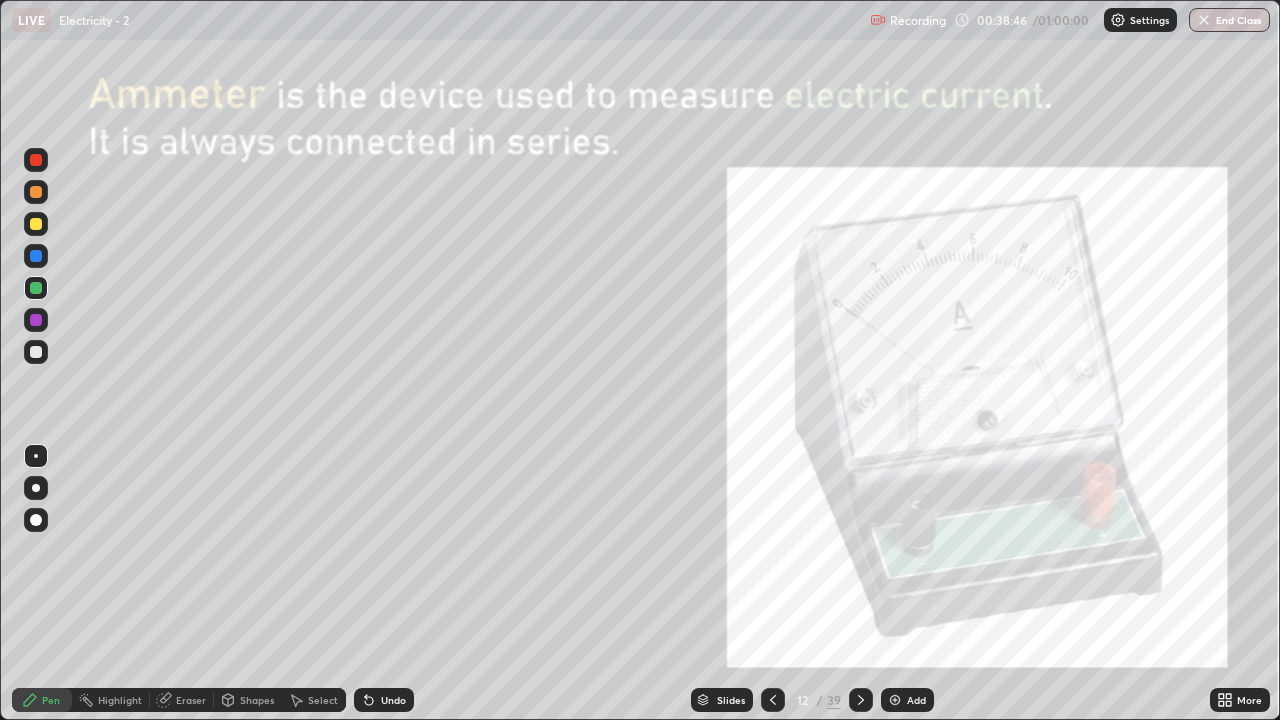 click at bounding box center (773, 700) 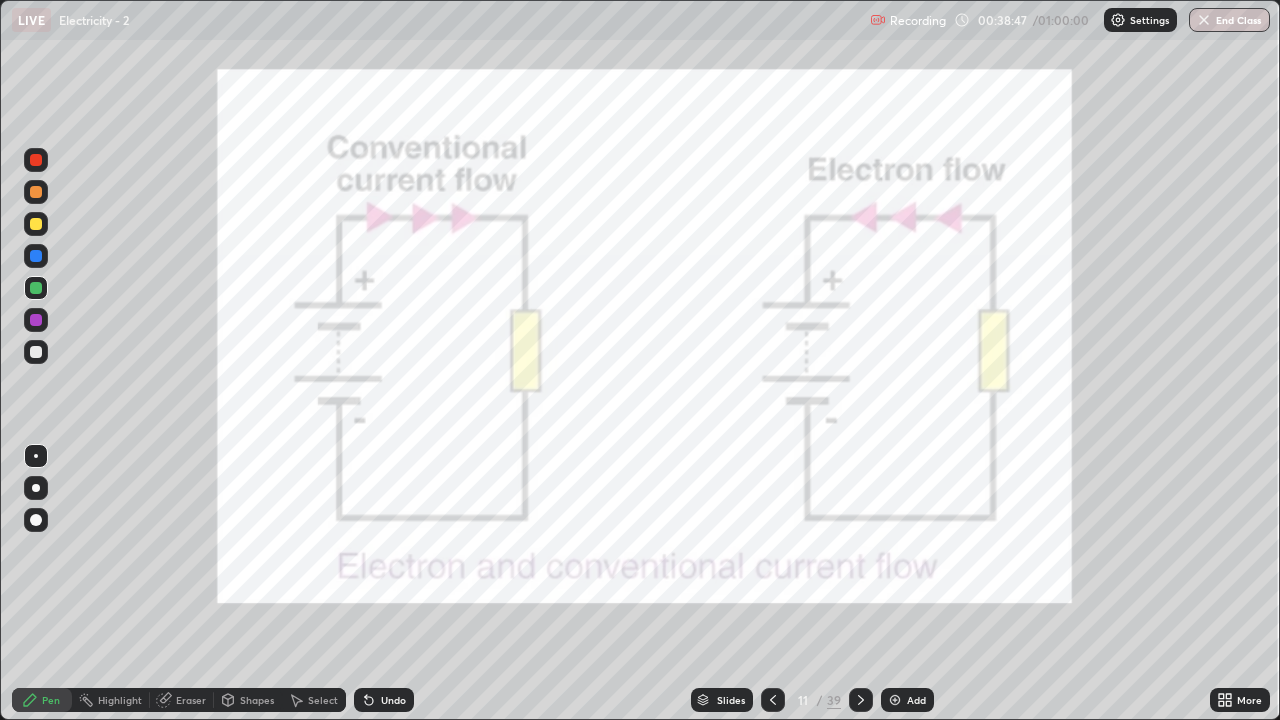 click 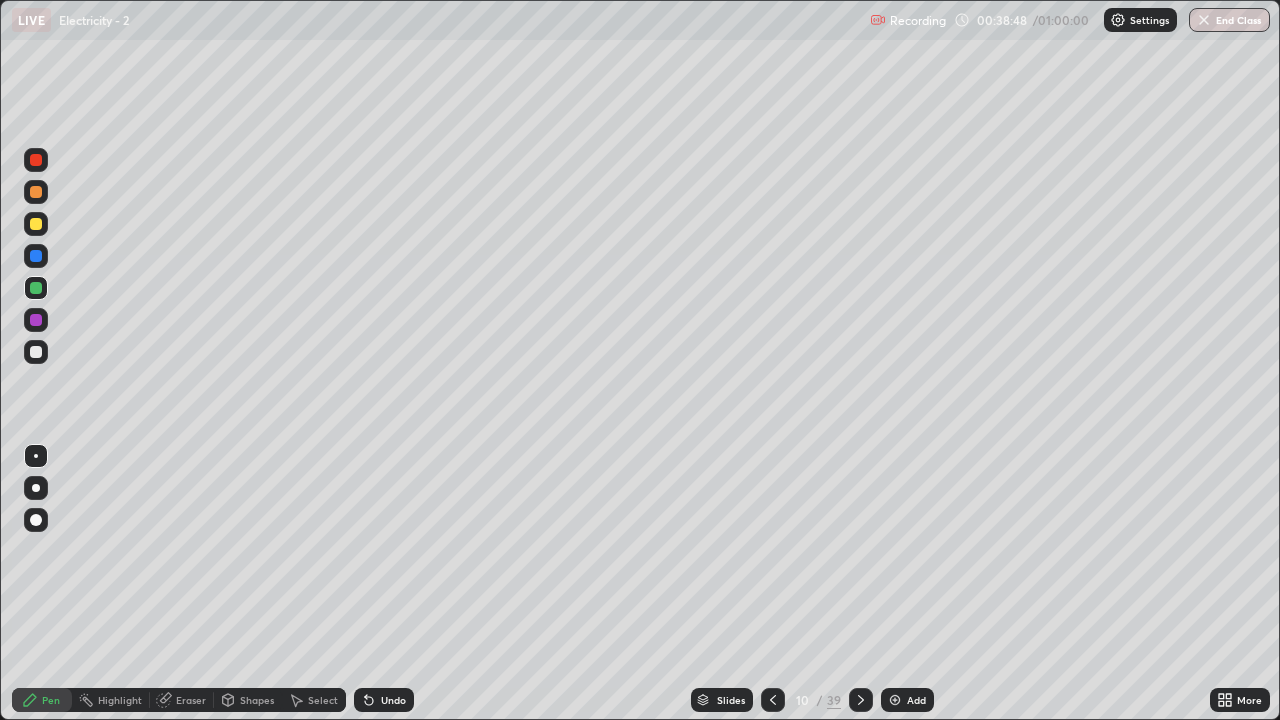 click at bounding box center [773, 700] 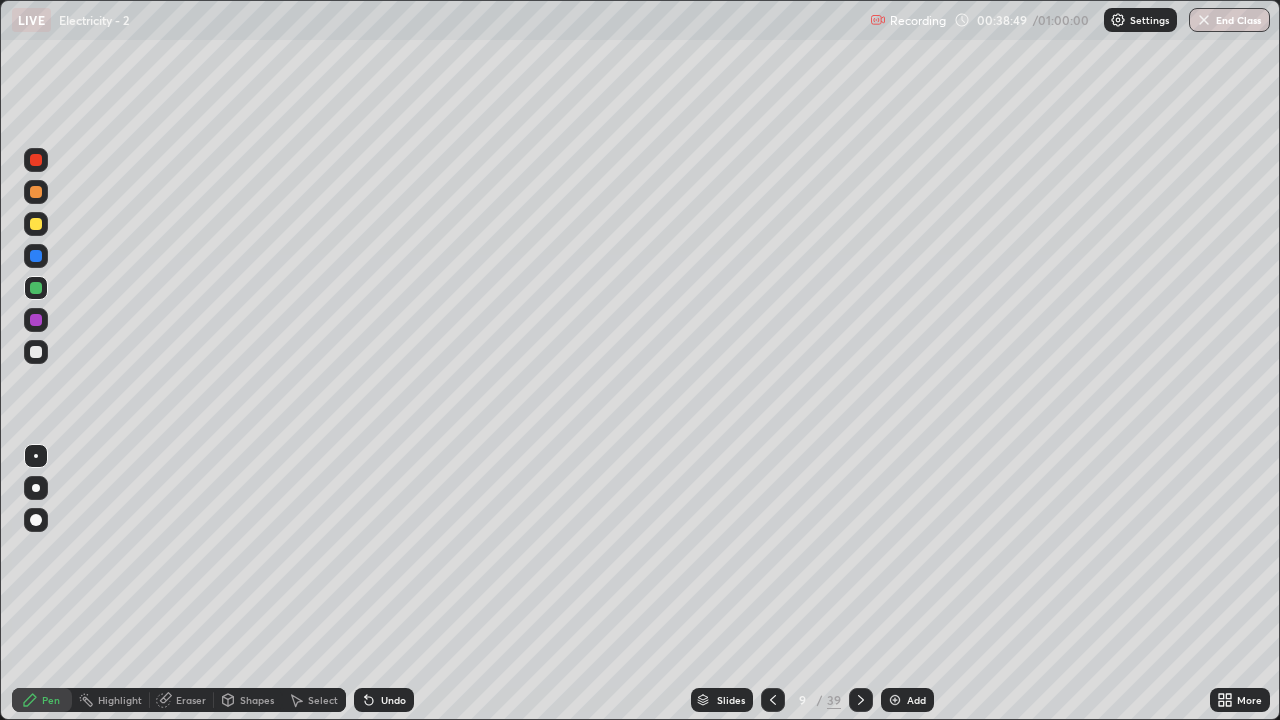 click at bounding box center [773, 700] 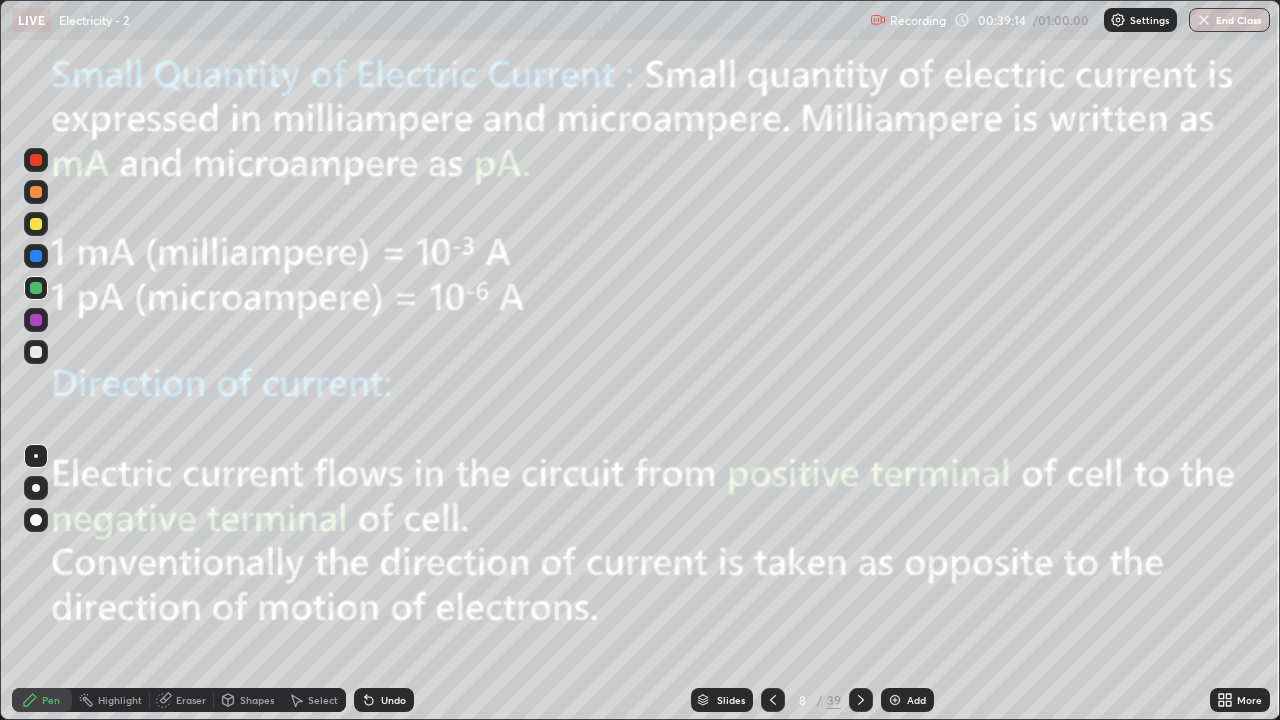 click at bounding box center (773, 700) 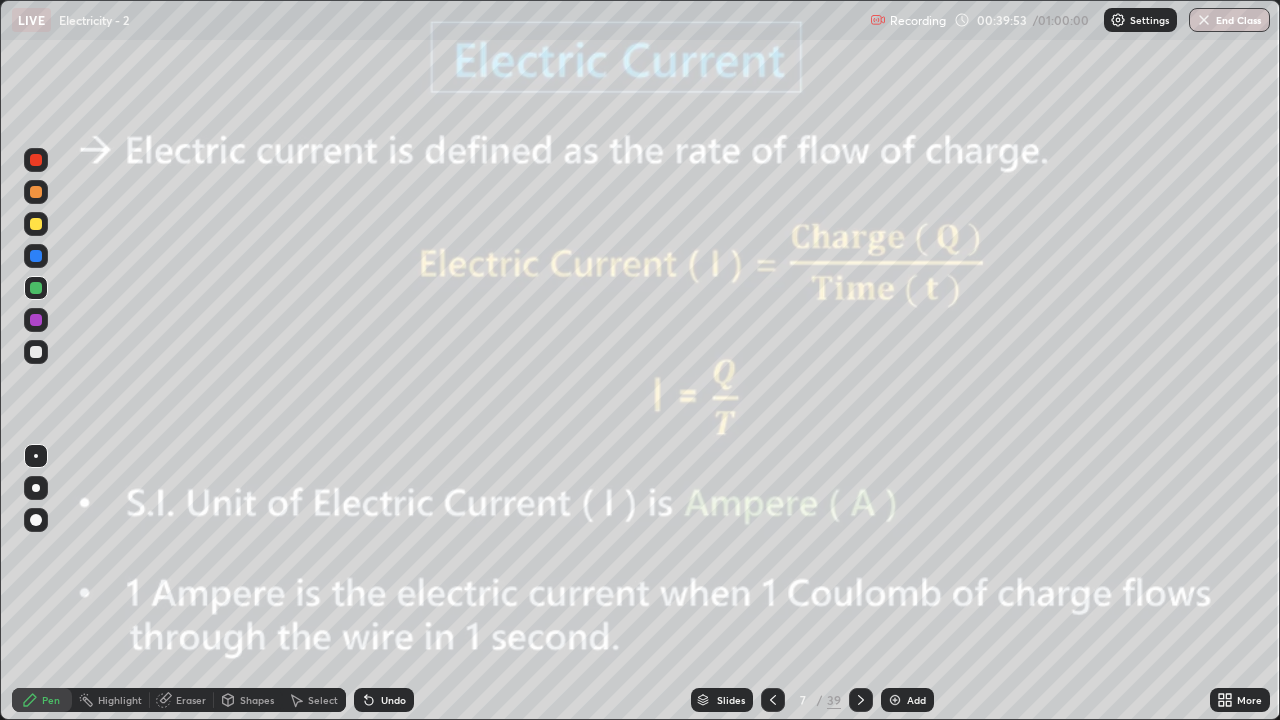 click 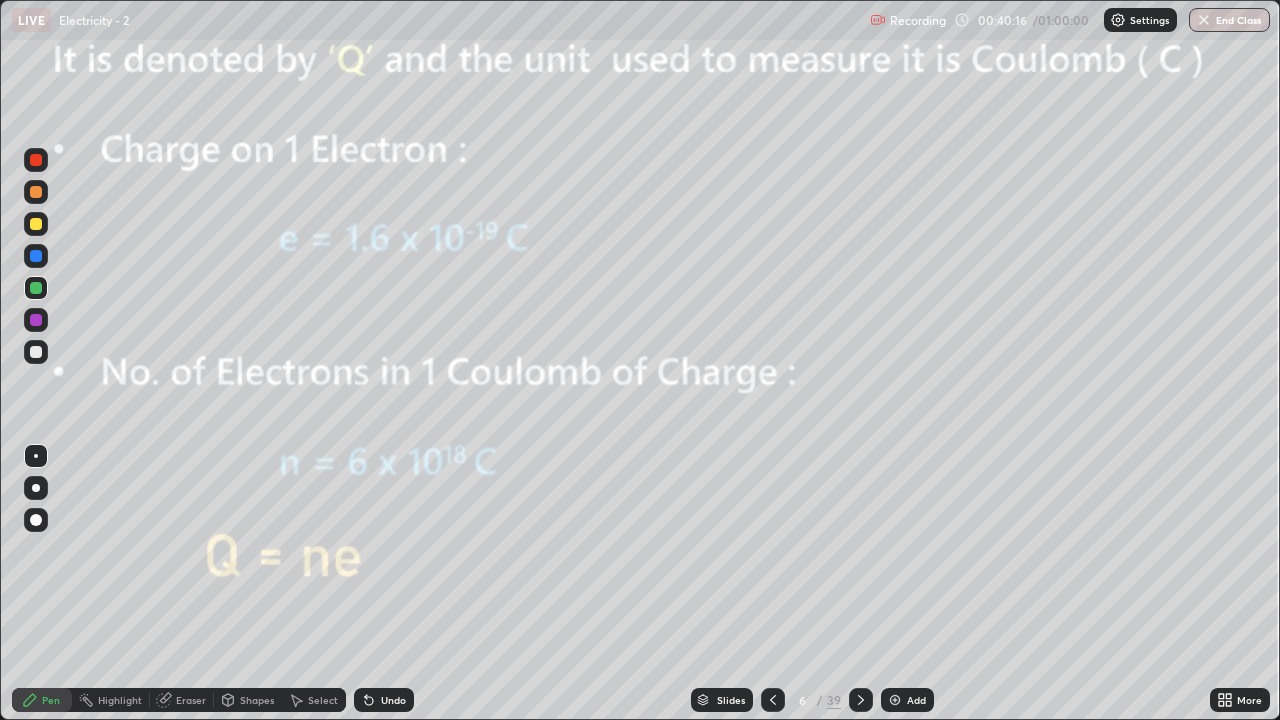 click 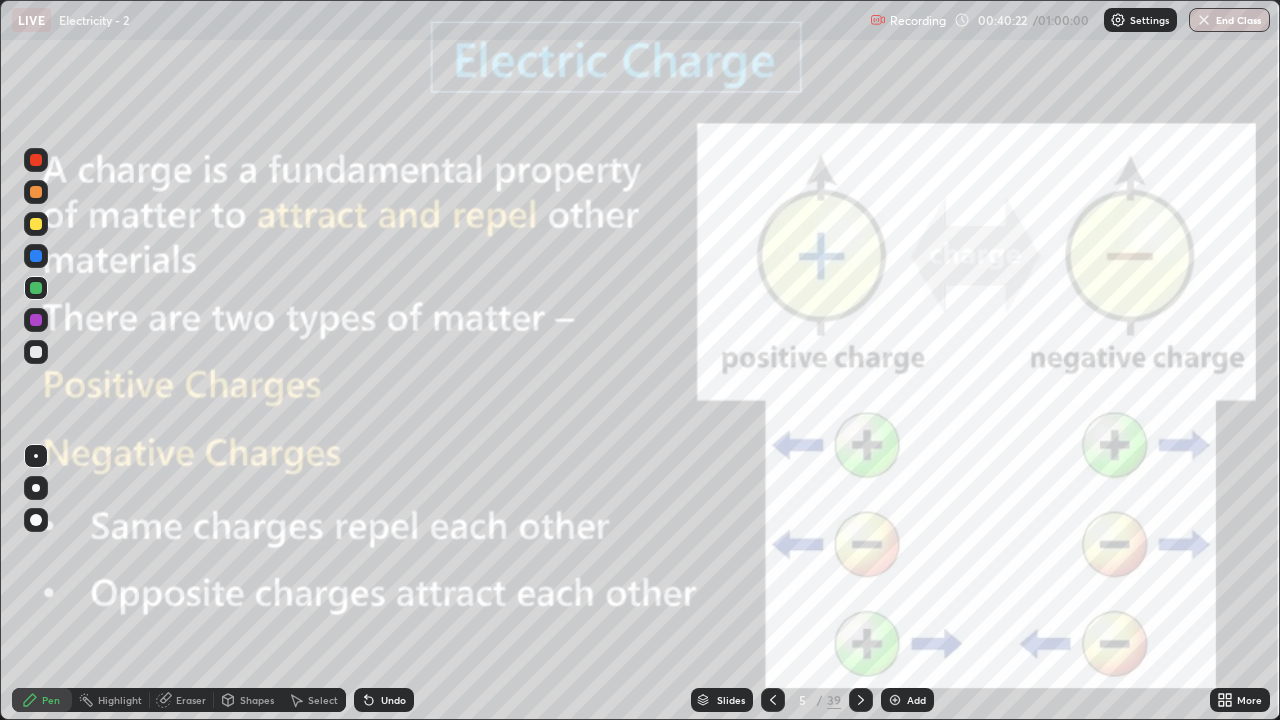 click on "End Class" at bounding box center (1229, 20) 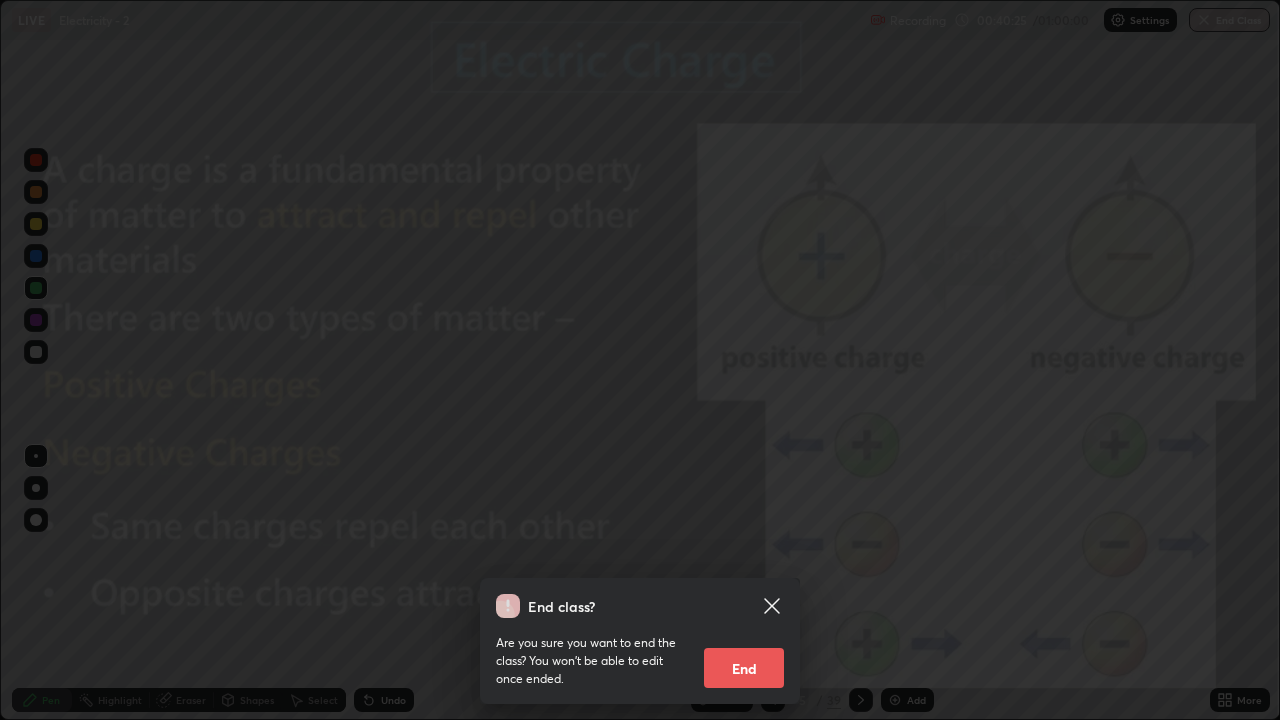 click on "End" at bounding box center [744, 668] 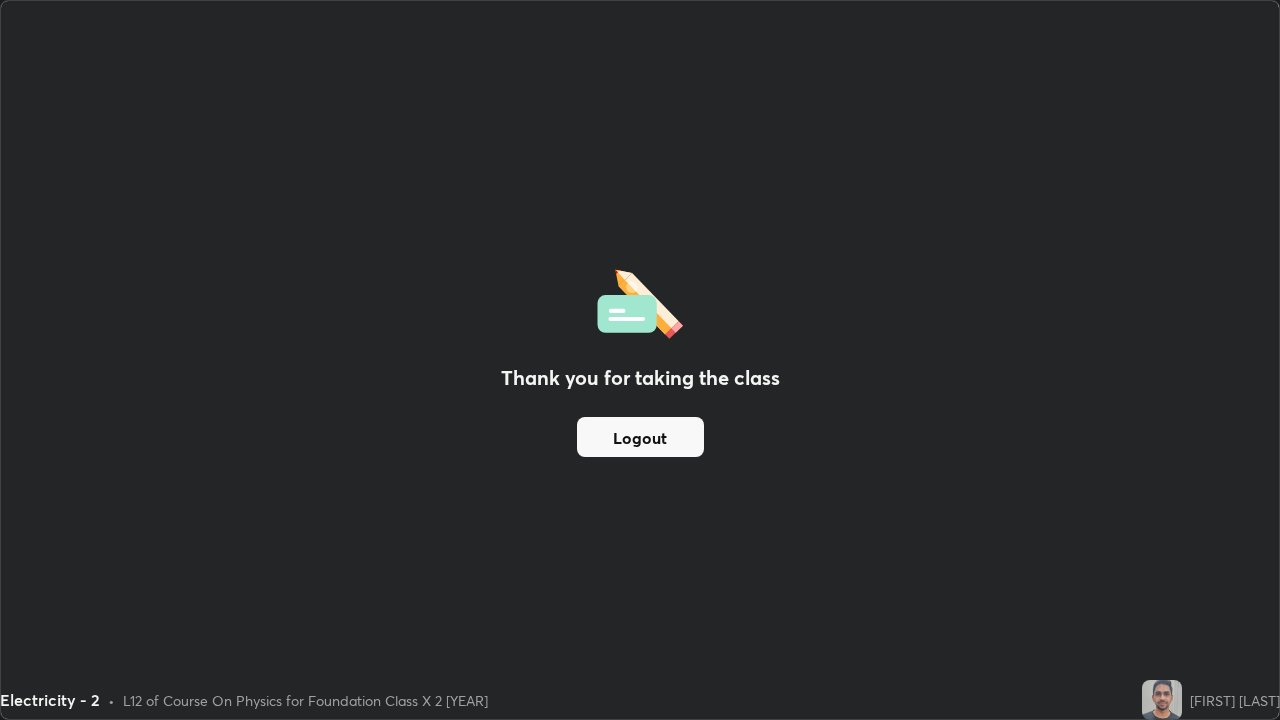 click on "Logout" at bounding box center [640, 437] 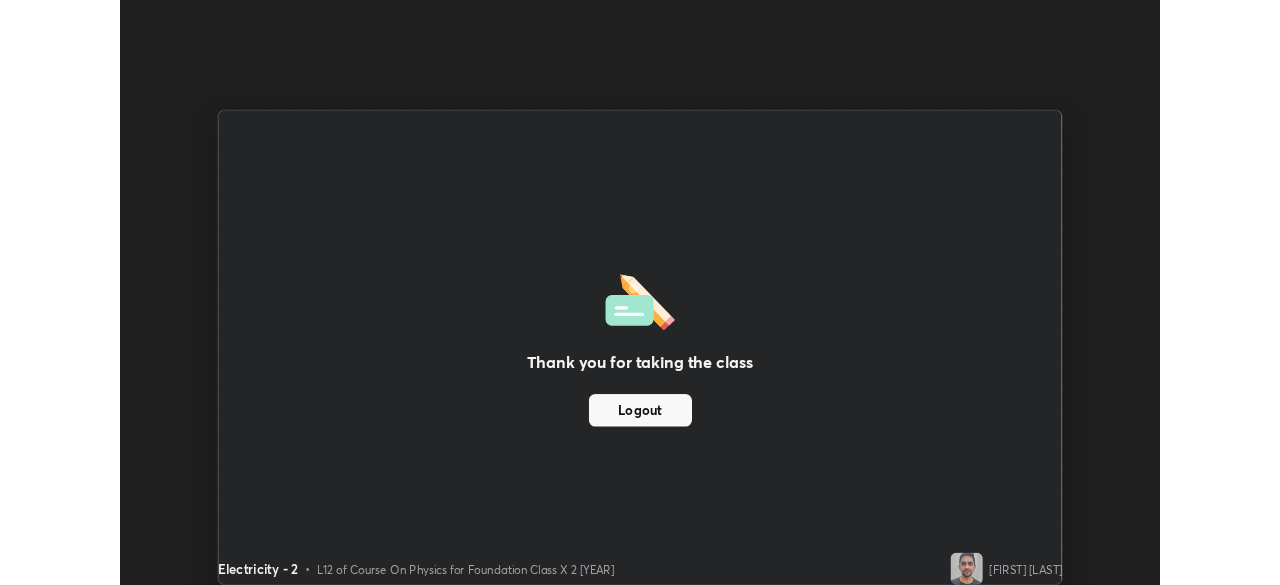 scroll, scrollTop: 585, scrollLeft: 1280, axis: both 